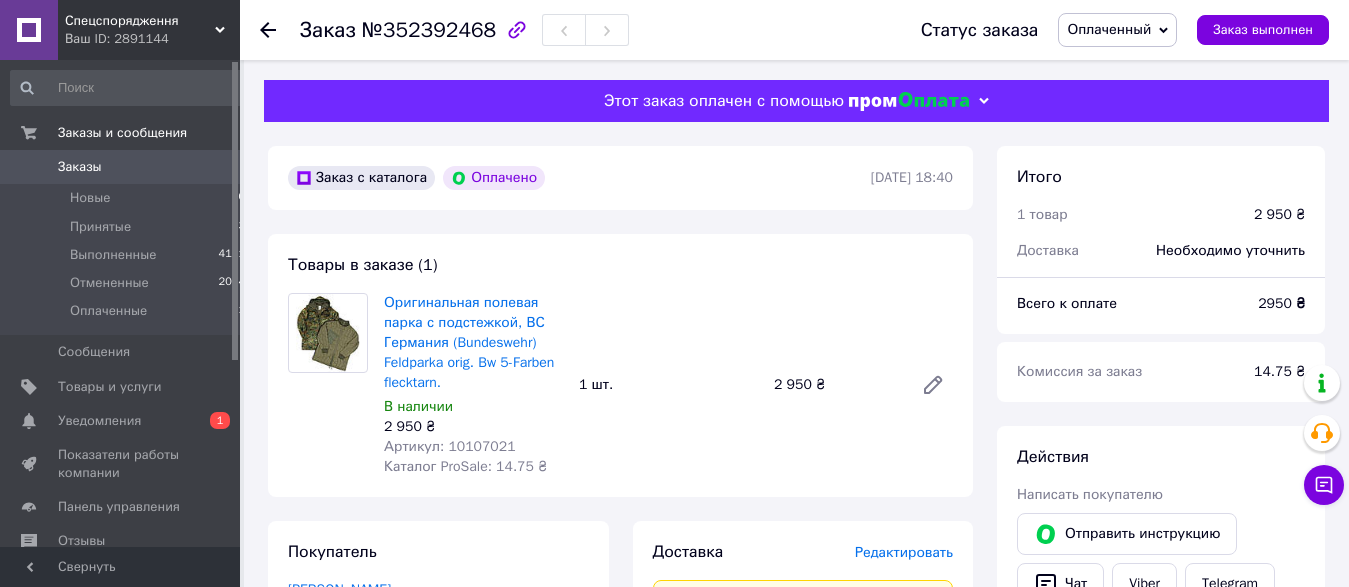 click 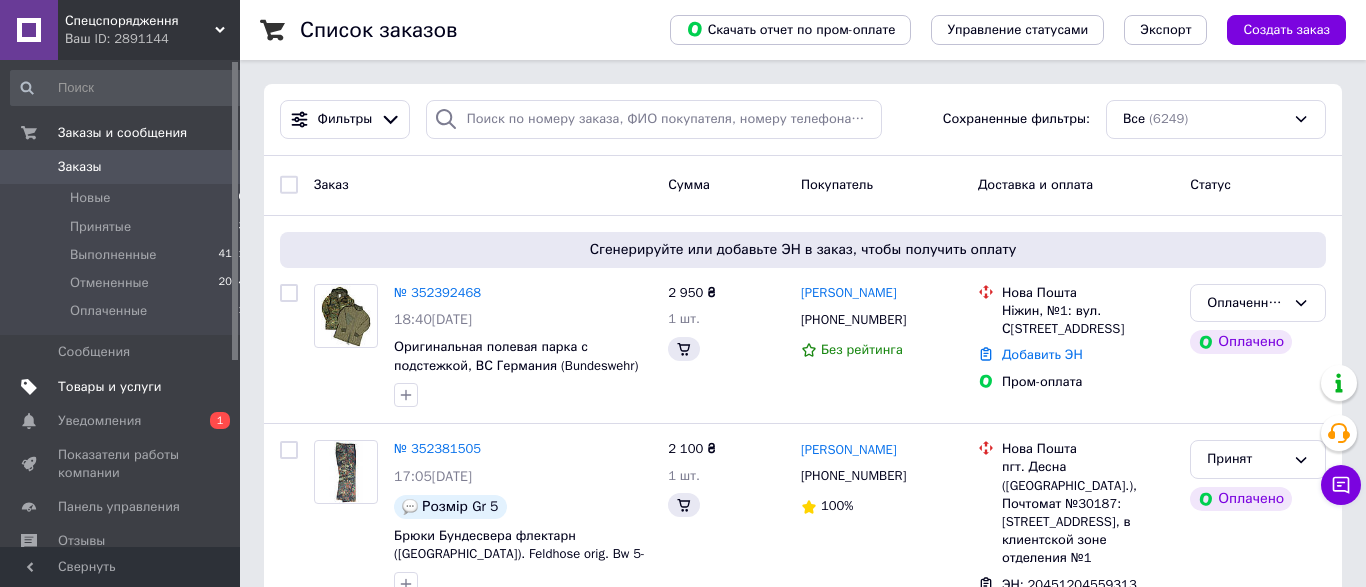 click on "Товары и услуги" at bounding box center [110, 387] 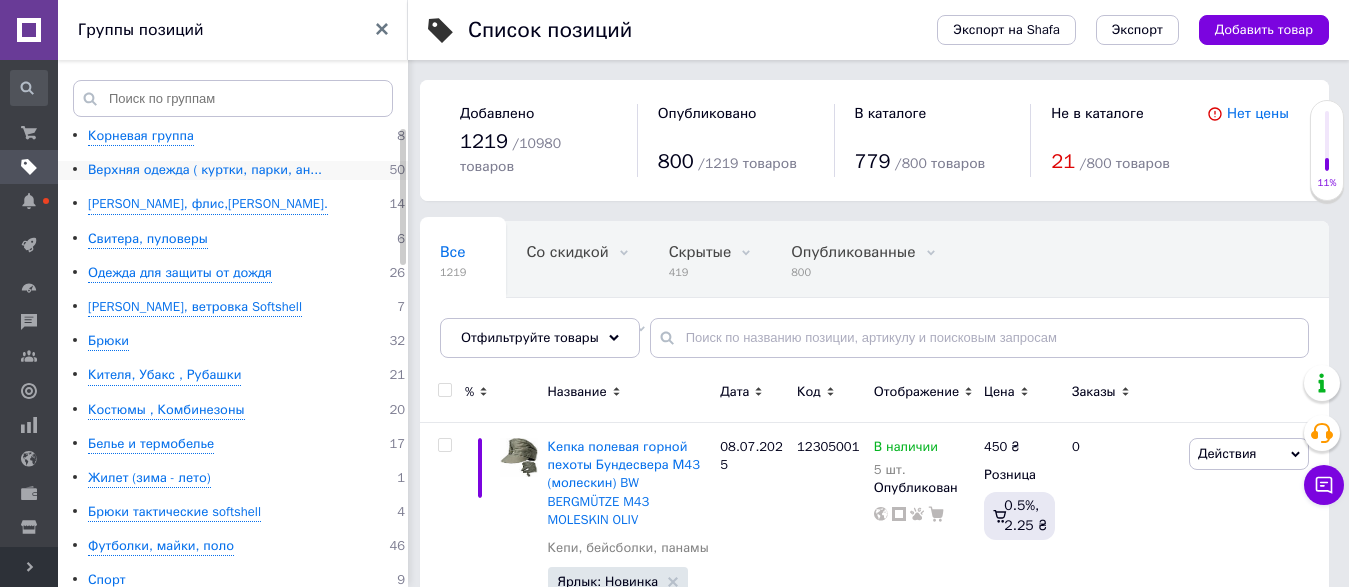 click on "Верхняя одежда ( куртки, парки, ан..." at bounding box center (205, 170) 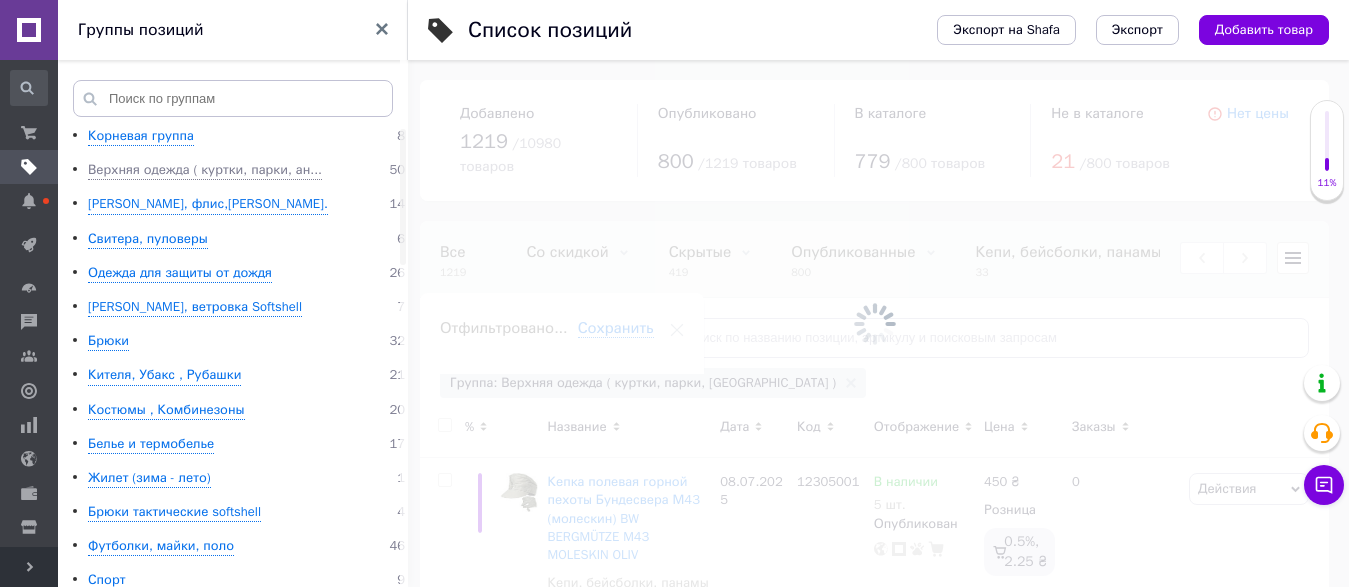scroll, scrollTop: 0, scrollLeft: 305, axis: horizontal 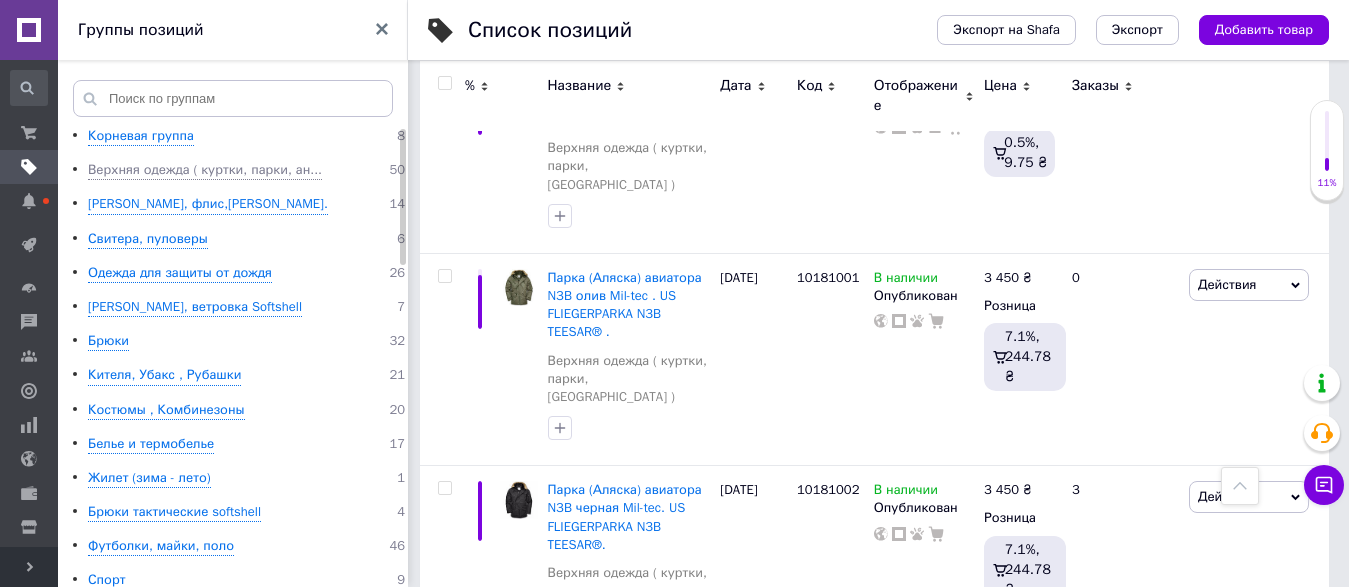 click on "Оригинальная полевая парка с подстежкой, ВС Германия (Bundeswehr) Feldparka orig. Bw 5-Farben flecktarn." at bounding box center [627, 933] 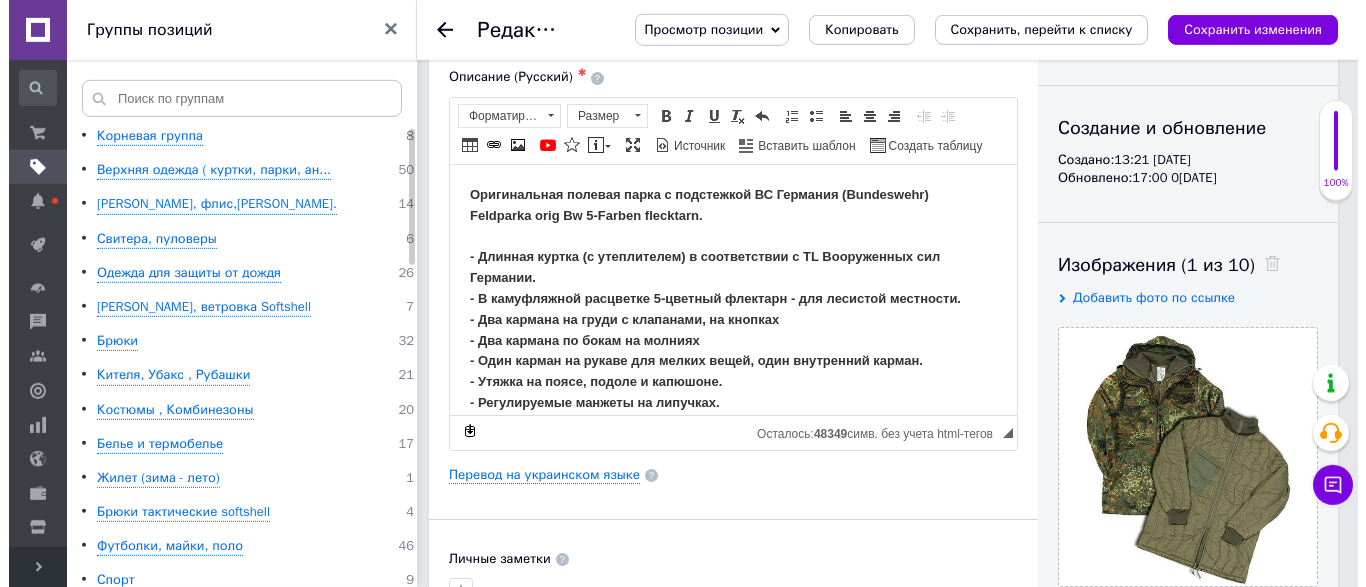 scroll, scrollTop: 204, scrollLeft: 0, axis: vertical 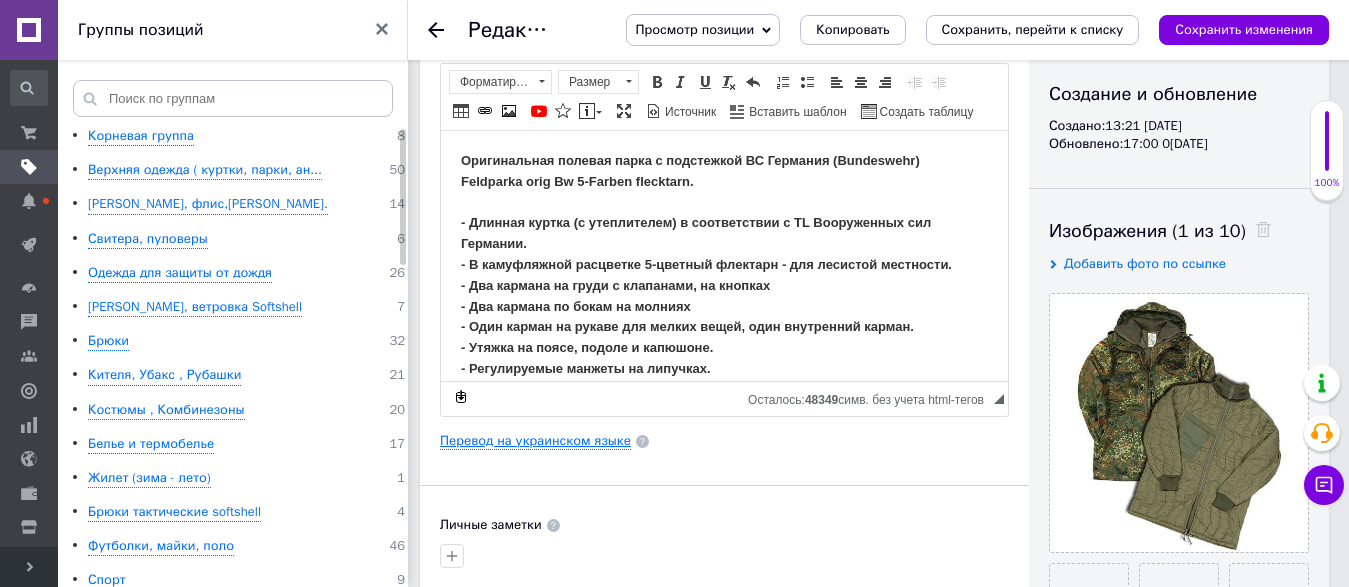 click on "Перевод на украинском языке" at bounding box center (535, 441) 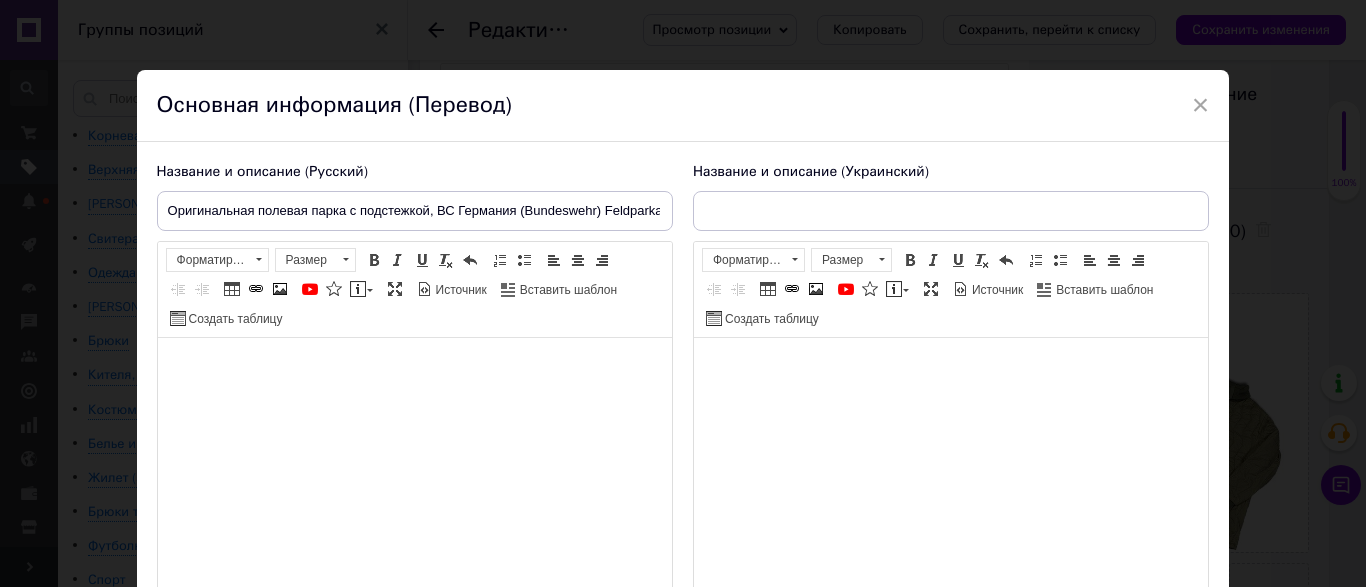 type on "Оригінальна польова парка з підстібкою, ВС Німеччина (Bundeswehr) Feldparka orig. Bw 5-Farben flecktarn." 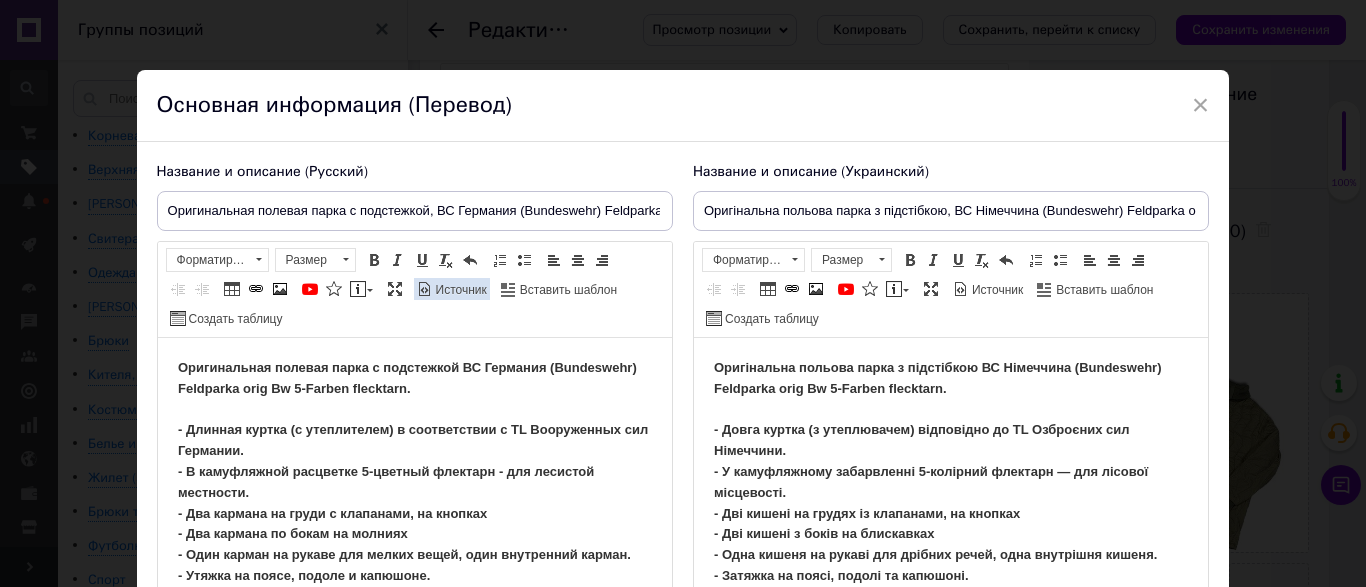 scroll, scrollTop: 0, scrollLeft: 0, axis: both 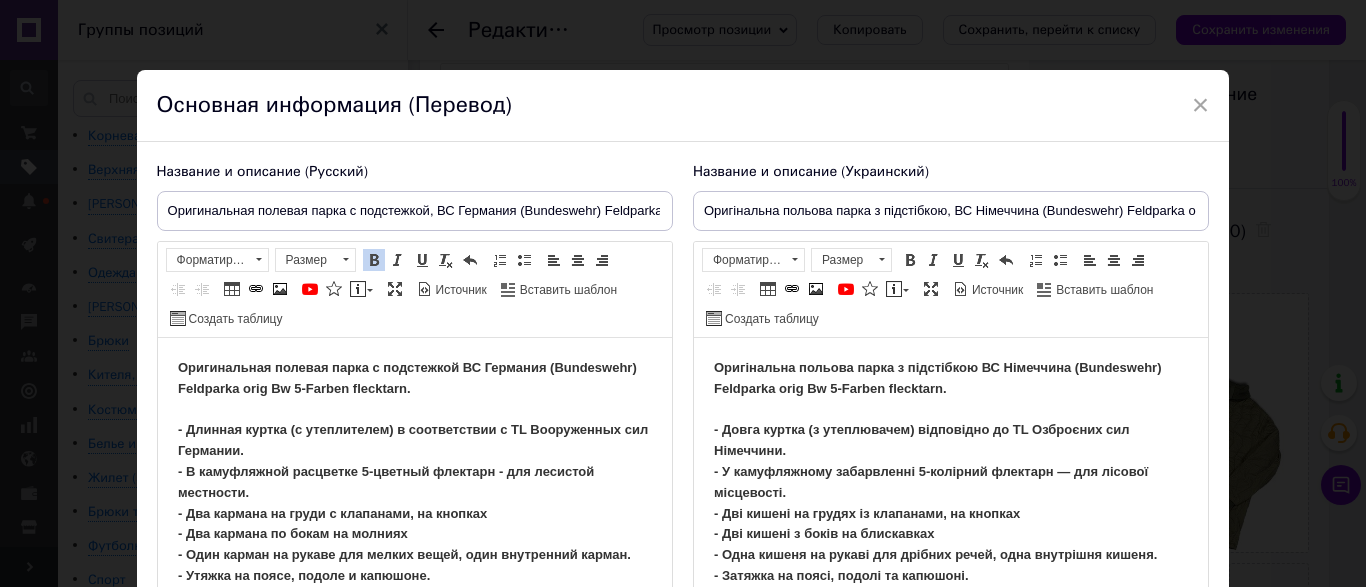 click on "Оригинальная полевая парка с подстежкой ВС Германия (Bundeswehr) Feldparka orig Bw 5-Farben flecktarn. - Длинная куртка (с утеплителем) в соответствии с TL Вооруженных сил Германии. - В камуфляжной расцветке 5-цветный флектарн - для лесистой местности. - Два кармана на груди с клапанами, на кнопках - Два кармана по бокам на молниях - Один карман на рукаве для мелких вещей, один внутренний карман. - Утяжка на поясе, подоле и капюшоне. - Регулируемые манжеты на липучках. - Съемная подстежка (утеплитель) Цвет: 5-цветный флектарн (5-Farben flecktarn) Материал: Верх куртки: 80% хлопка, 20% полиэстера." at bounding box center (412, 898) 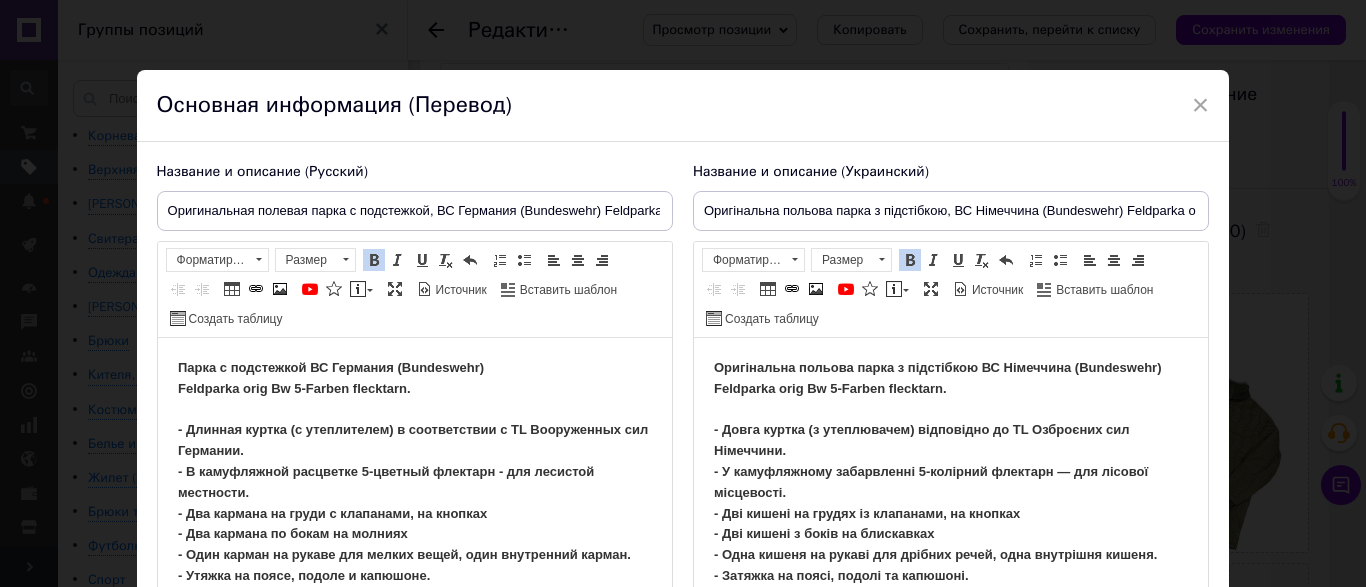 click on "Оригінальна польова парка з підстібкою ВС Німеччина (Bundeswehr) Feldparka orig Bw 5-Farben flecktarn. - Довга куртка (з утеплювачем) відповідно до TL Озброєних сил Німеччини. - У камуфляжному забарвленні 5-колірний флектарн — для лісової місцевості. - Дві кишені на грудях із клапанами, на кнопках - Дві кишені з боків на блискавках - Одна кишеня на рукаві для дрібних речей, одна внутрішня кишеня. - Затяжка на поясі, подолі та капюшоні. - Регульовані манжети на липучках. - Знімна підстібка (утеплювач) Колір: 5-колірний флектарн (5-Farben flecktarn) Матеріал: Верх куртки: 80% бавовни, 20% поліестеру." at bounding box center [948, 887] 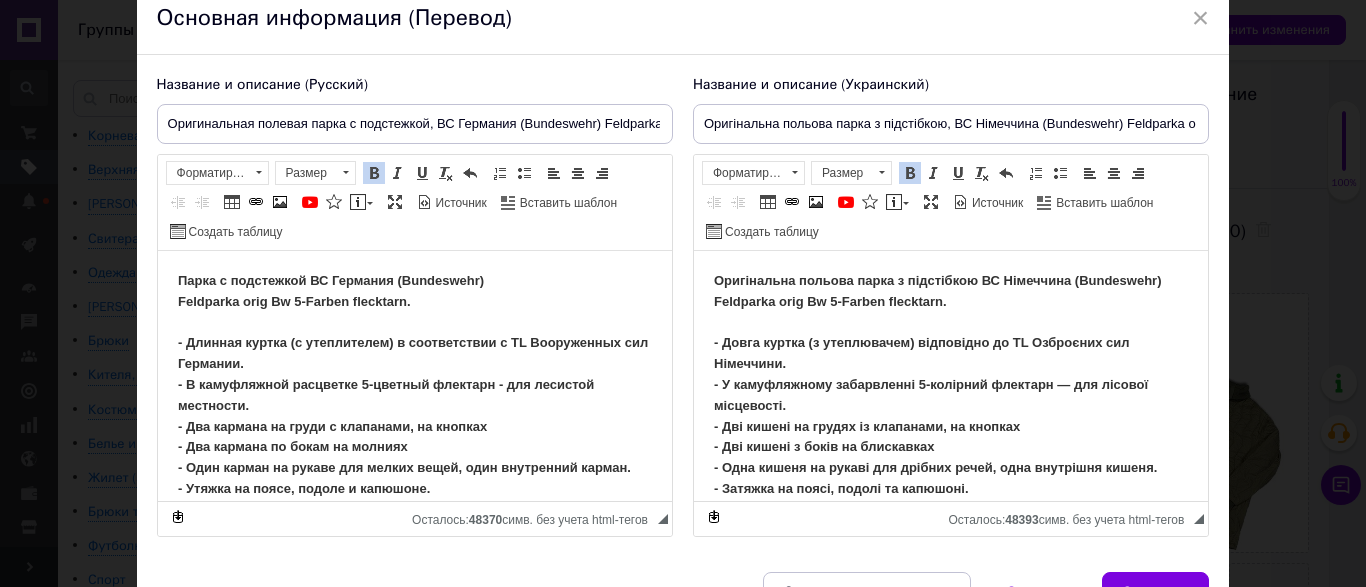 scroll, scrollTop: 202, scrollLeft: 0, axis: vertical 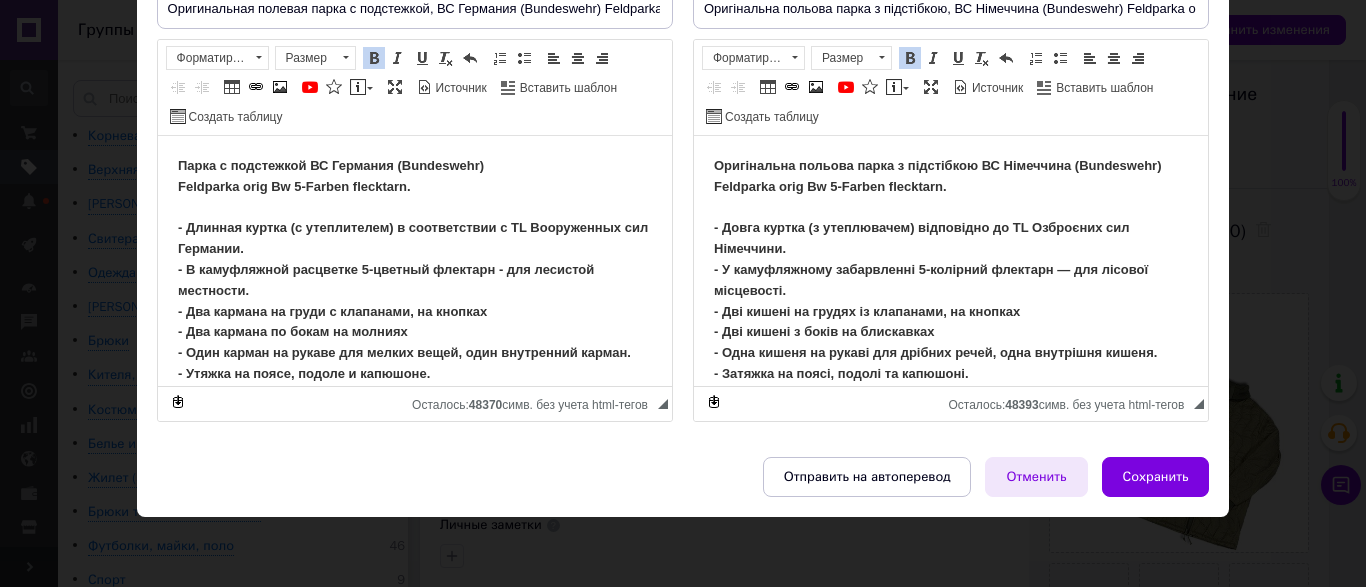 click on "Отменить" at bounding box center [1036, 477] 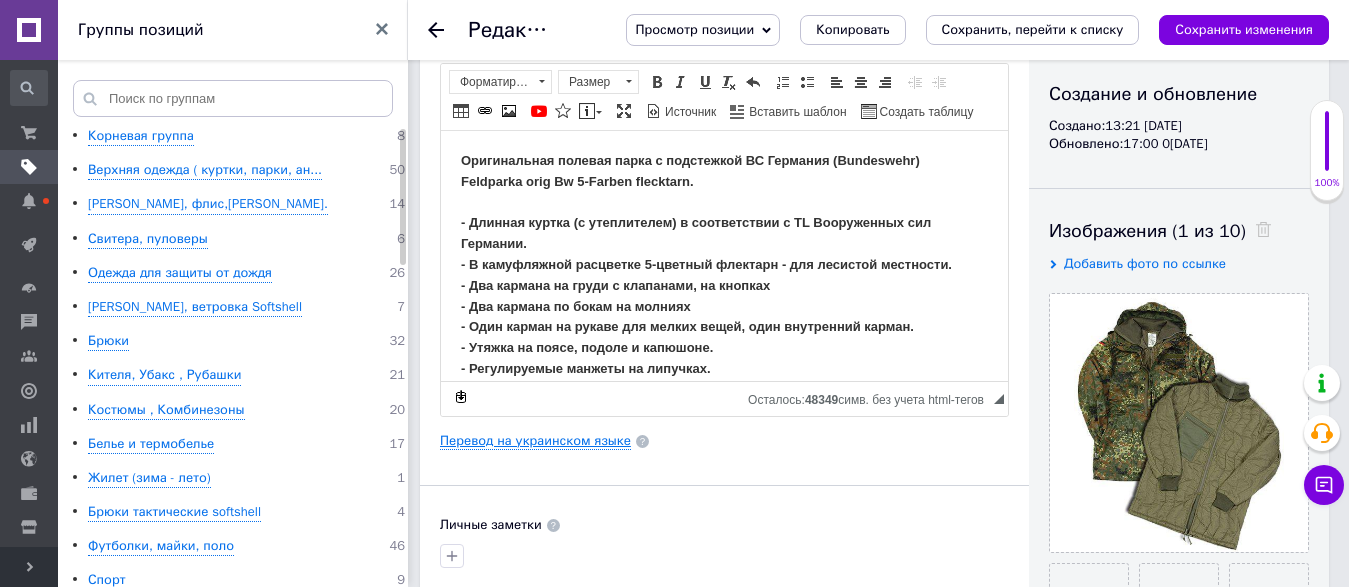 click on "Перевод на украинском языке" at bounding box center (535, 441) 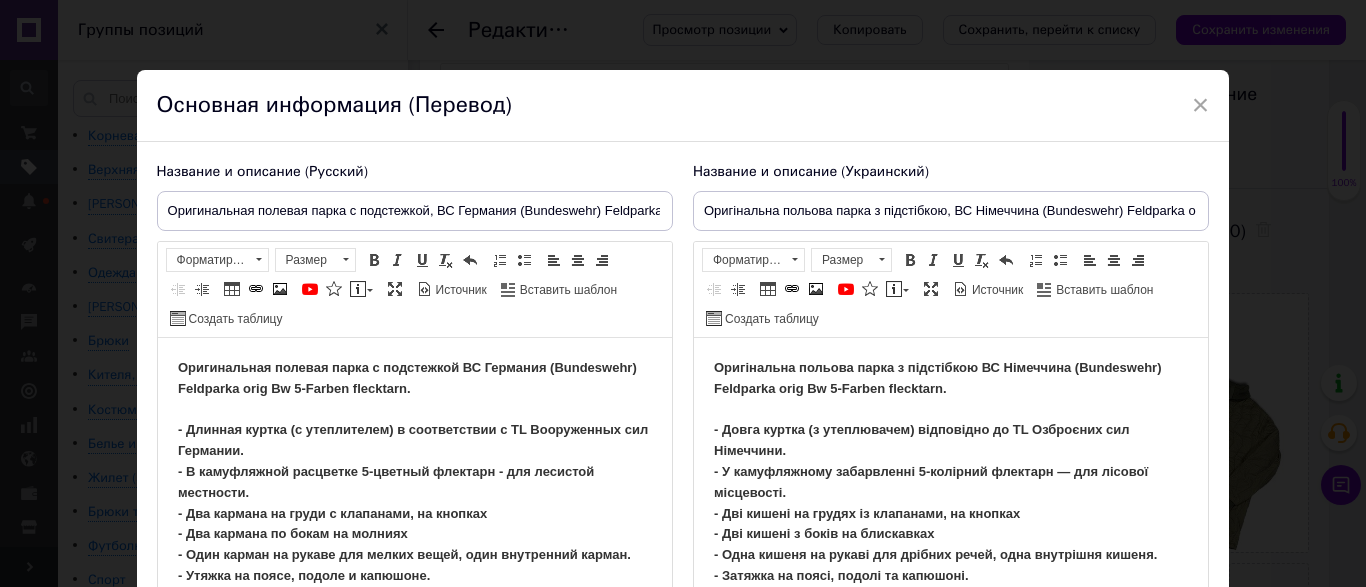 scroll, scrollTop: 0, scrollLeft: 0, axis: both 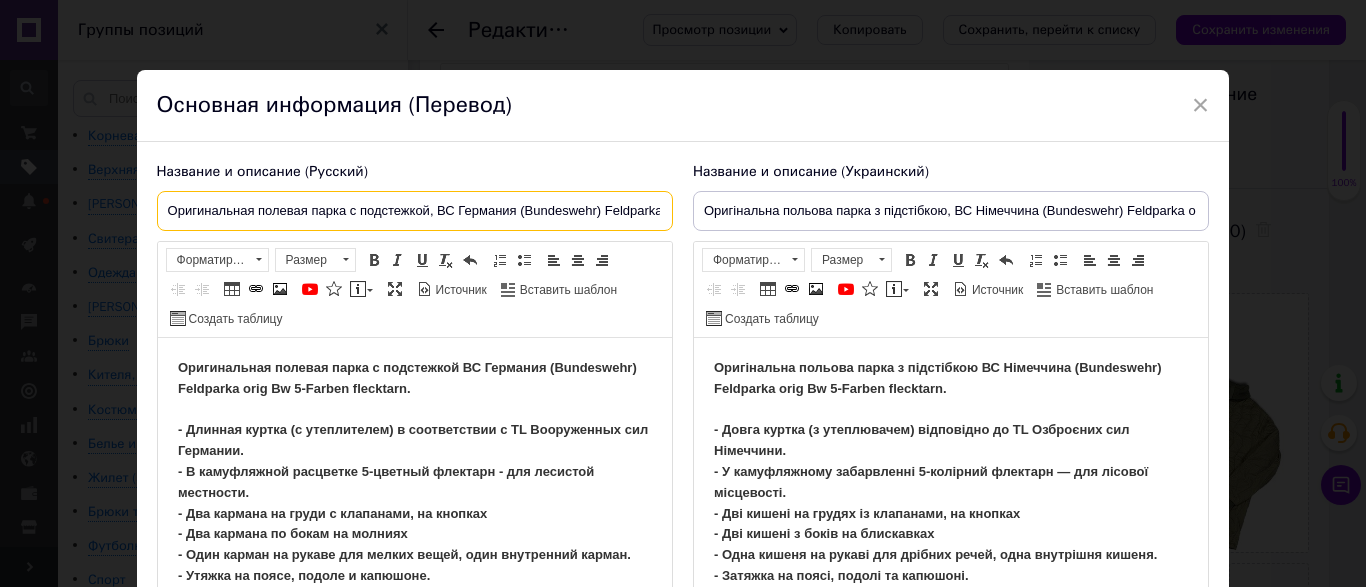 click on "Оригинальная полевая парка с подстежкой, ВС Германия (Bundeswehr) Feldparka orig. Bw 5-Farben flecktarn." at bounding box center (415, 211) 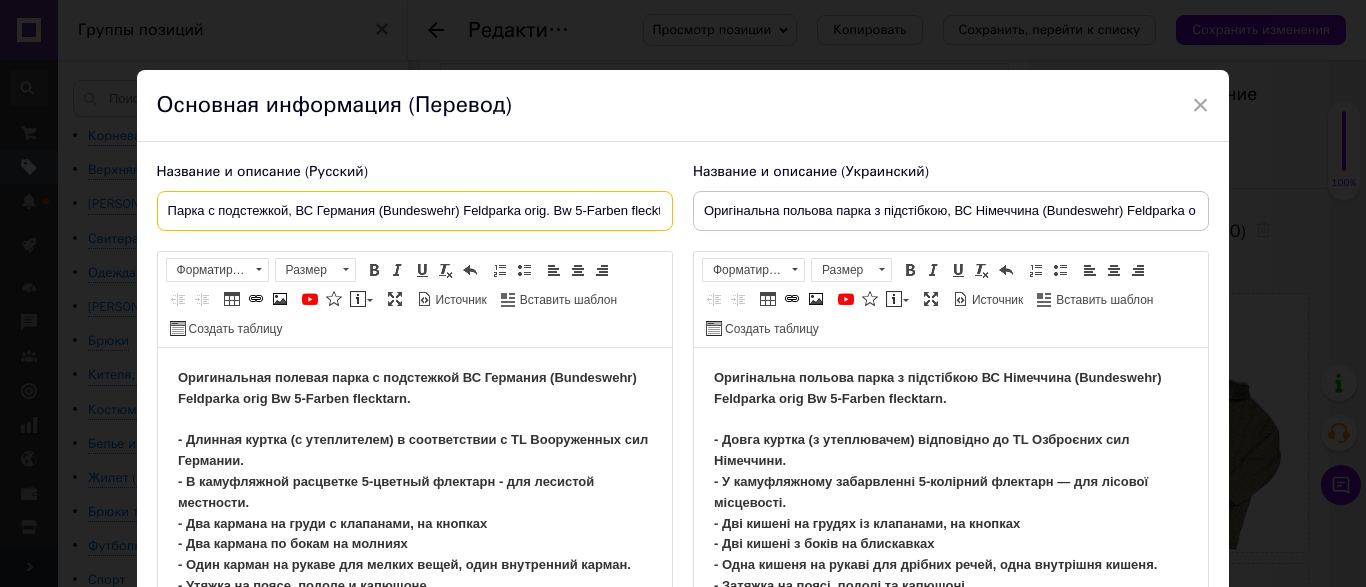 type on "Парка с подстежкой, ВС Германия (Bundeswehr) Feldparka orig. Bw 5-Farben flecktarn." 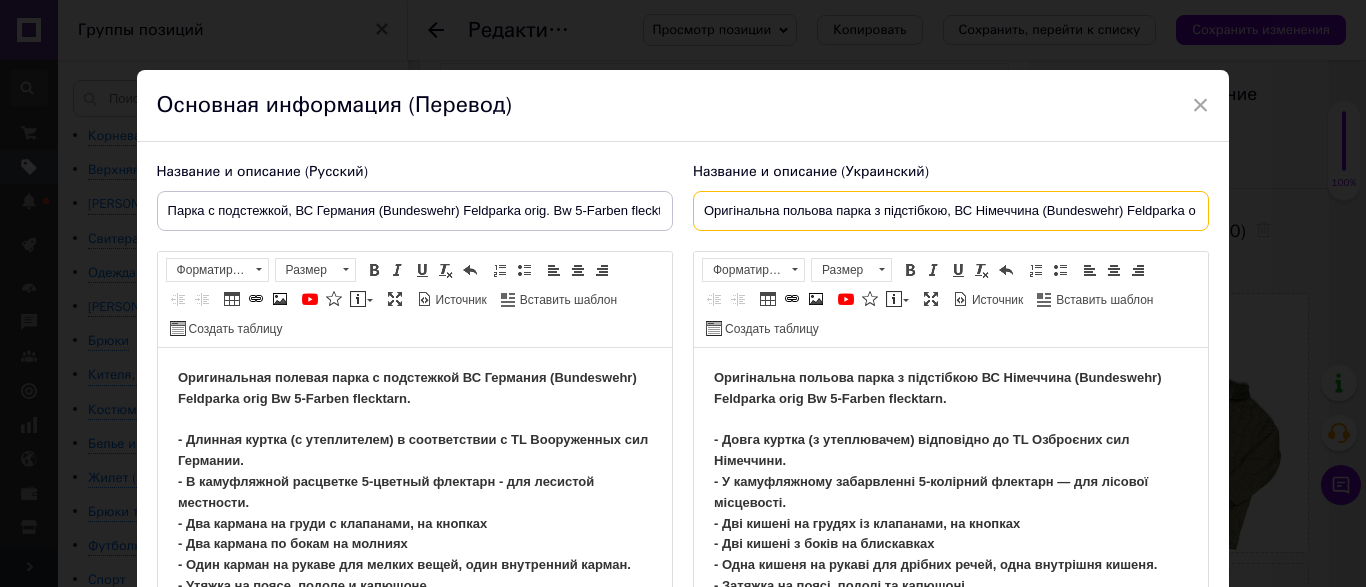 click on "Оригінальна польова парка з підстібкою, ВС Німеччина (Bundeswehr) Feldparka orig. Bw 5-Farben flecktarn." at bounding box center (951, 211) 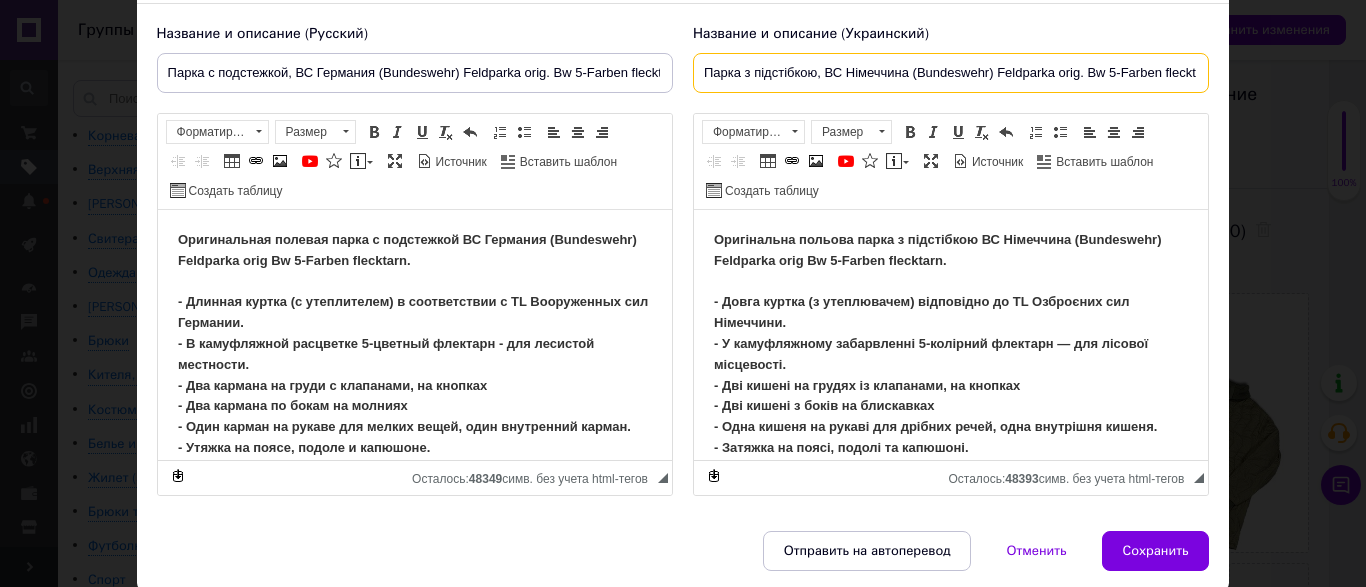 scroll, scrollTop: 212, scrollLeft: 0, axis: vertical 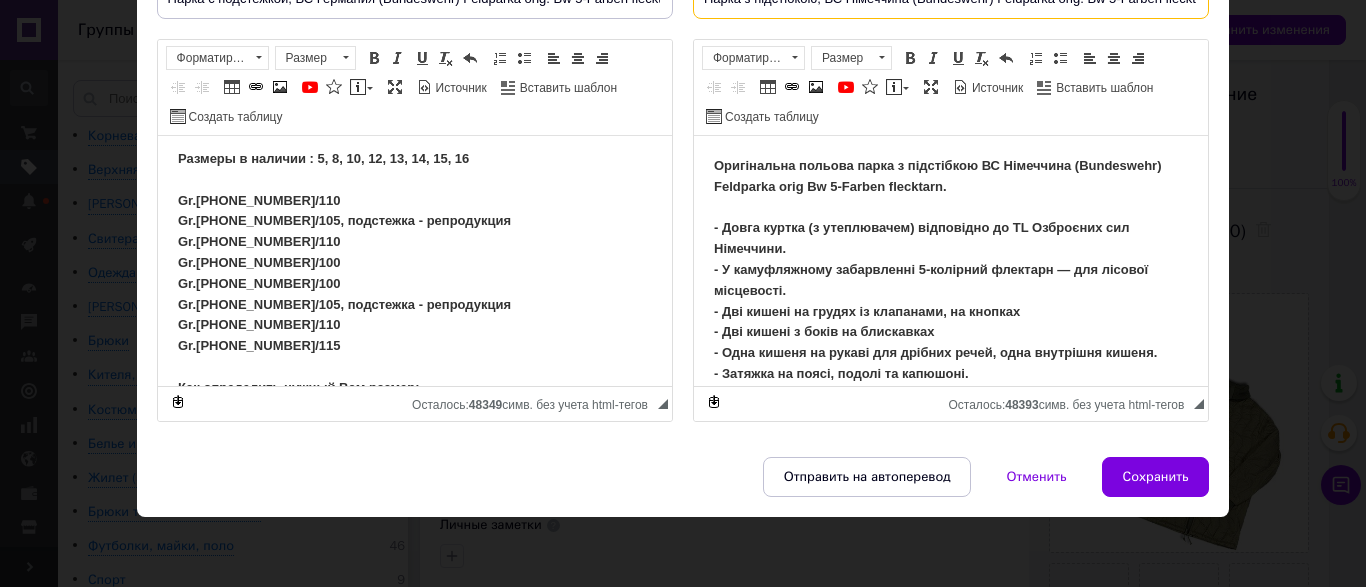 type on "Парка з підстібкою, ВС Німеччина (Bundeswehr) Feldparka orig. Bw 5-Farben flecktarn." 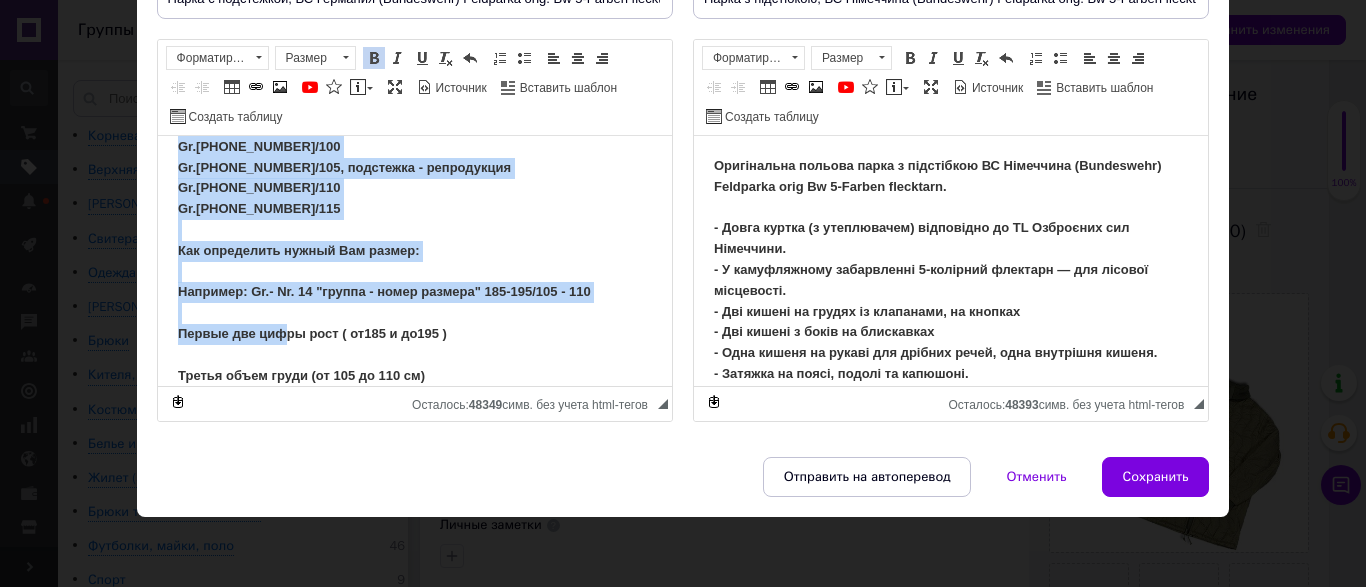 scroll, scrollTop: 985, scrollLeft: 0, axis: vertical 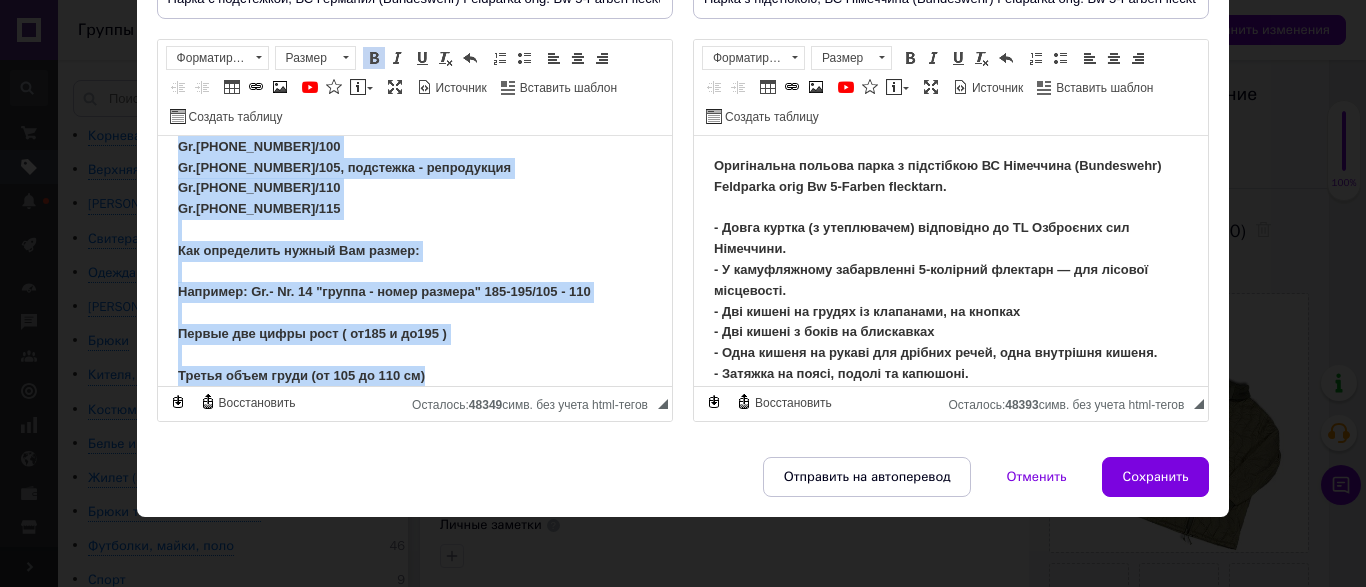 drag, startPoint x: 176, startPoint y: 261, endPoint x: 648, endPoint y: 441, distance: 505.1574 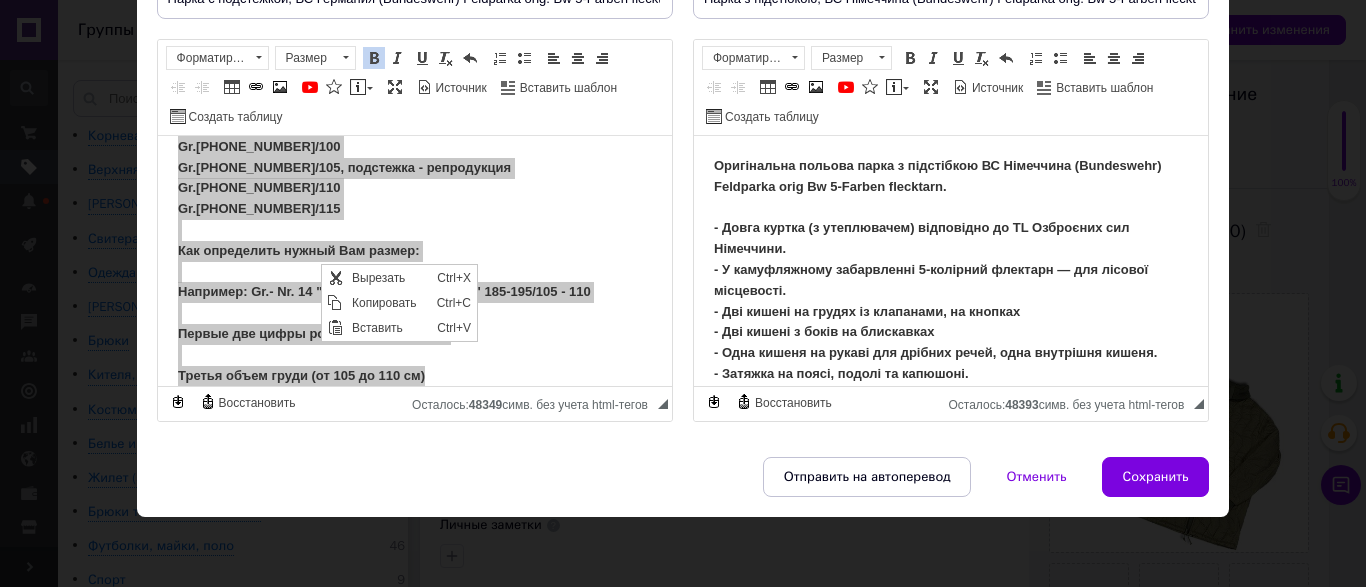 scroll, scrollTop: 0, scrollLeft: 0, axis: both 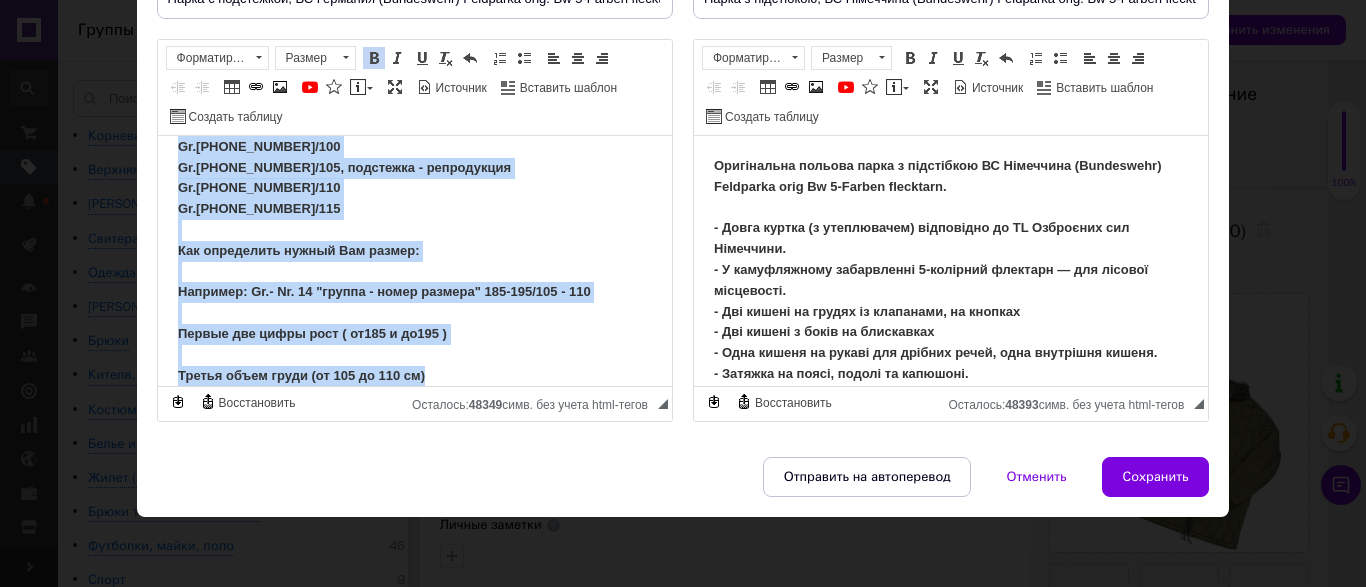 click on "Оригинальная полевая парка с подстежкой ВС Германия (Bundeswehr) Feldparka orig Bw 5-Farben flecktarn. - Длинная куртка (с утеплителем) в соответствии с TL Вооруженных сил Германии. - В камуфляжной расцветке 5-цветный флектарн - для лесистой местности. - Два кармана на груди с клапанами, на кнопках - Два кармана по бокам на молниях - Один карман на рукаве для мелких вещей, один внутренний карман. - Утяжка на поясе, подоле и капюшоне. - Регулируемые манжеты на липучках. - Съемная подстежка (утеплитель) Цвет: 5-цветный флектарн (5-Farben flecktarn) Материал: Верх куртки: 80% хлопка, 20% полиэстера." at bounding box center (412, -155) 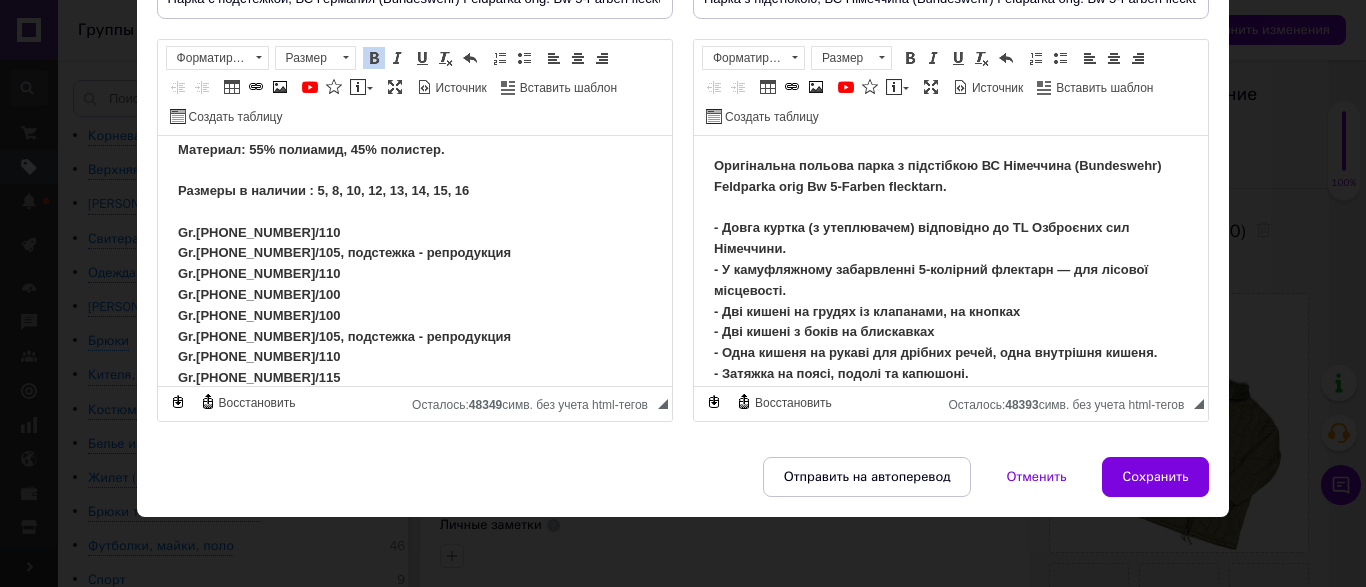 scroll, scrollTop: 679, scrollLeft: 0, axis: vertical 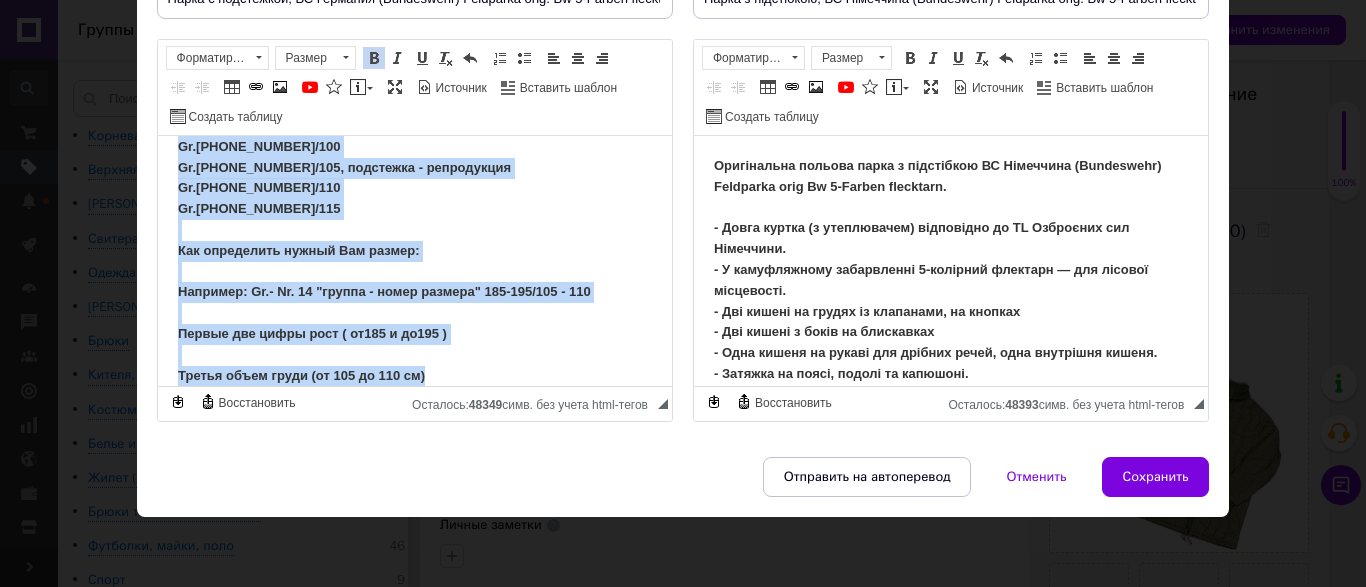 drag, startPoint x: 177, startPoint y: 297, endPoint x: 488, endPoint y: 430, distance: 338.24548 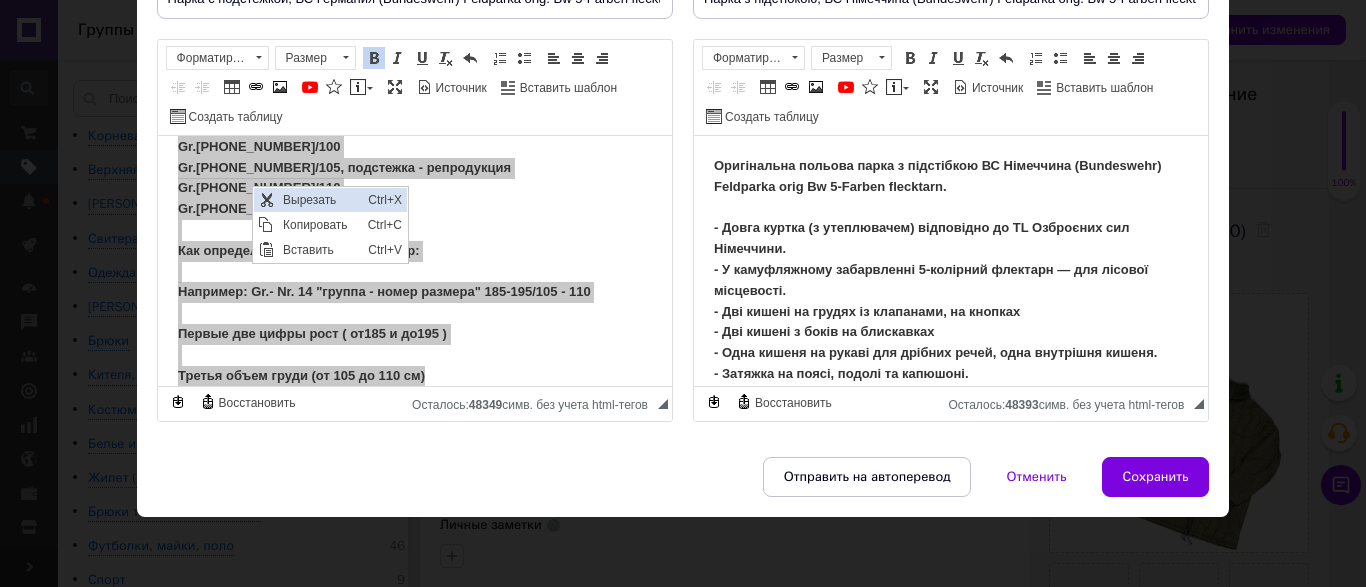 click on "Вырезать" at bounding box center [319, 200] 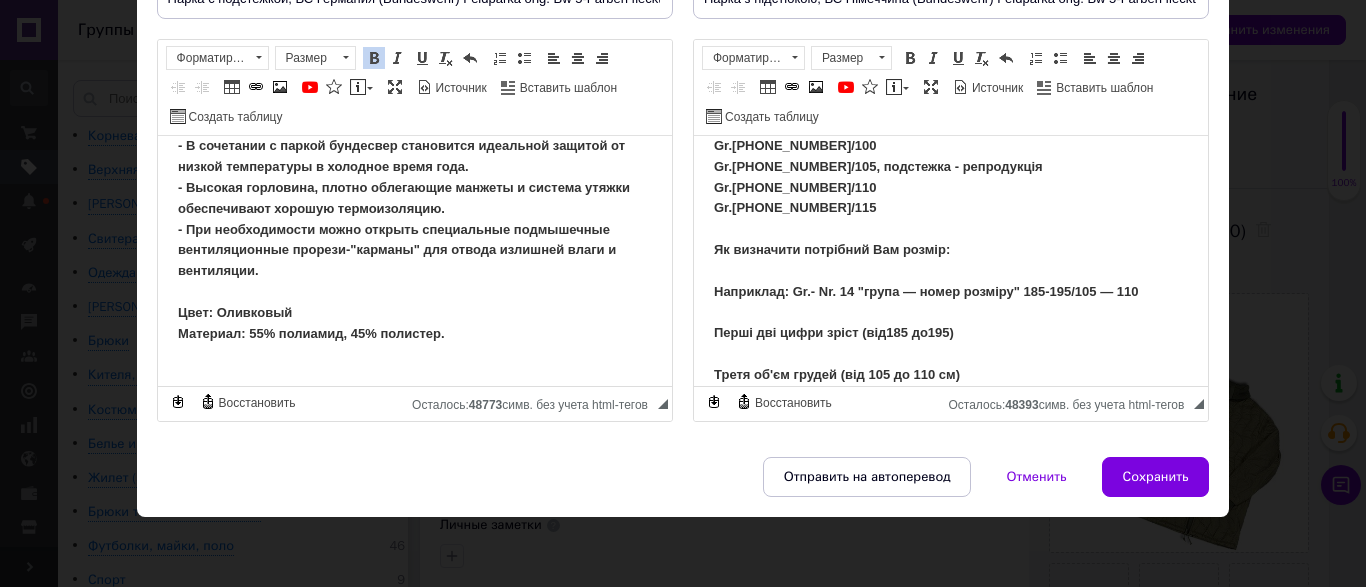 scroll, scrollTop: 738, scrollLeft: 0, axis: vertical 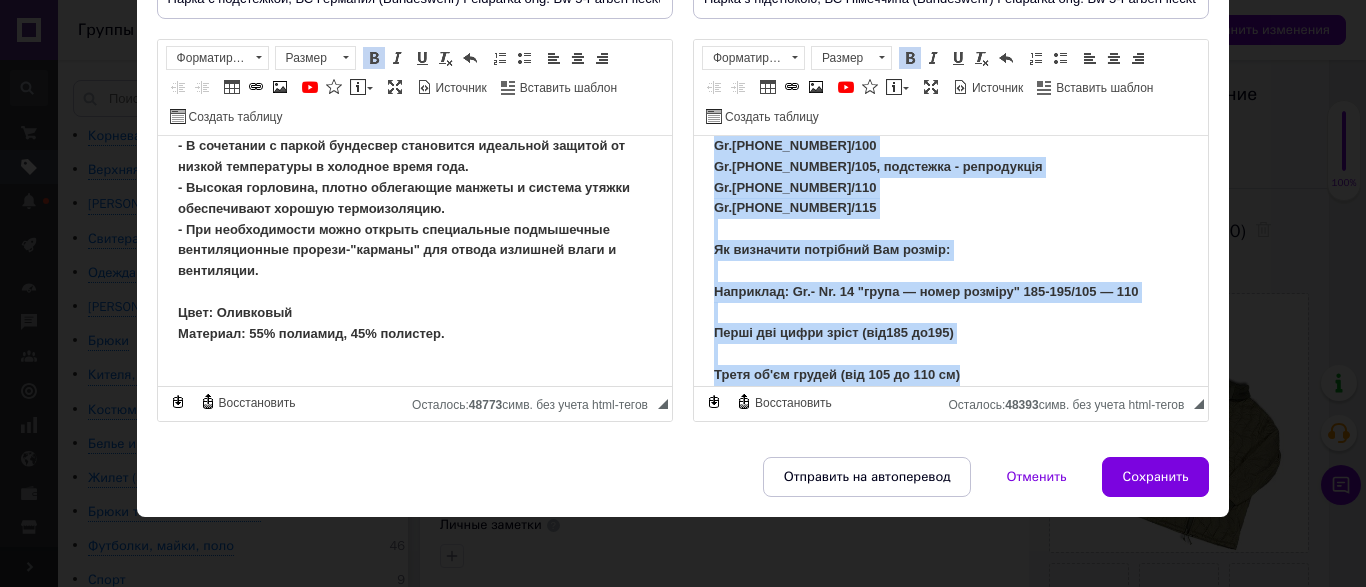 drag, startPoint x: 717, startPoint y: 197, endPoint x: 1039, endPoint y: 373, distance: 366.96048 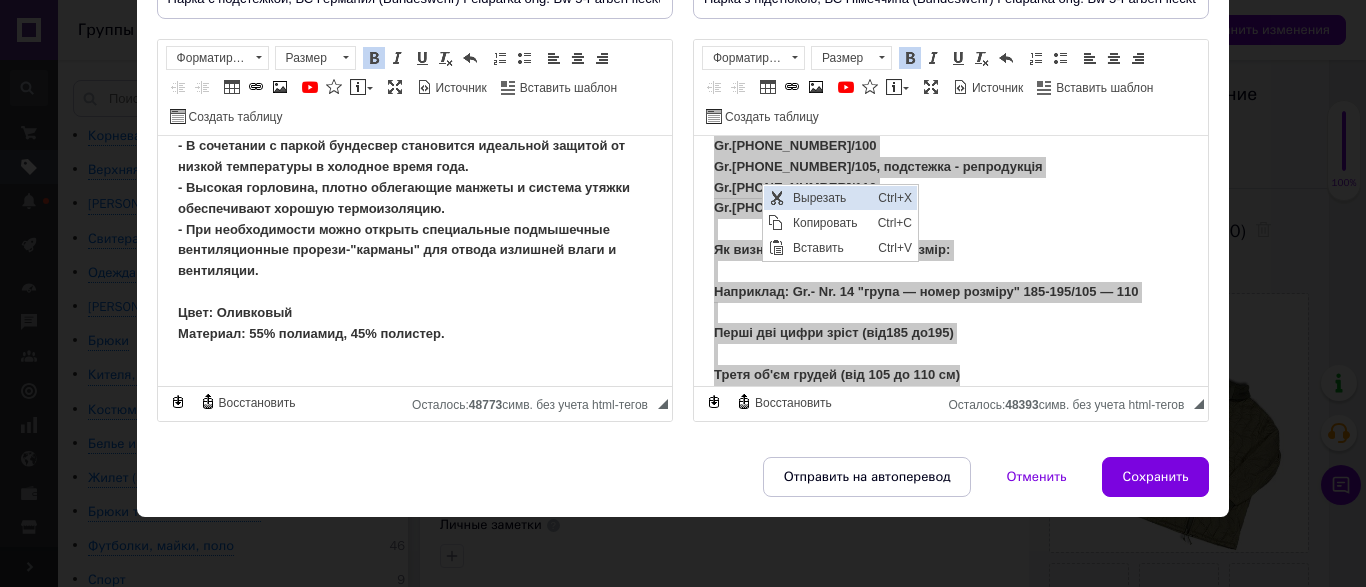 click on "Вырезать" at bounding box center (829, 198) 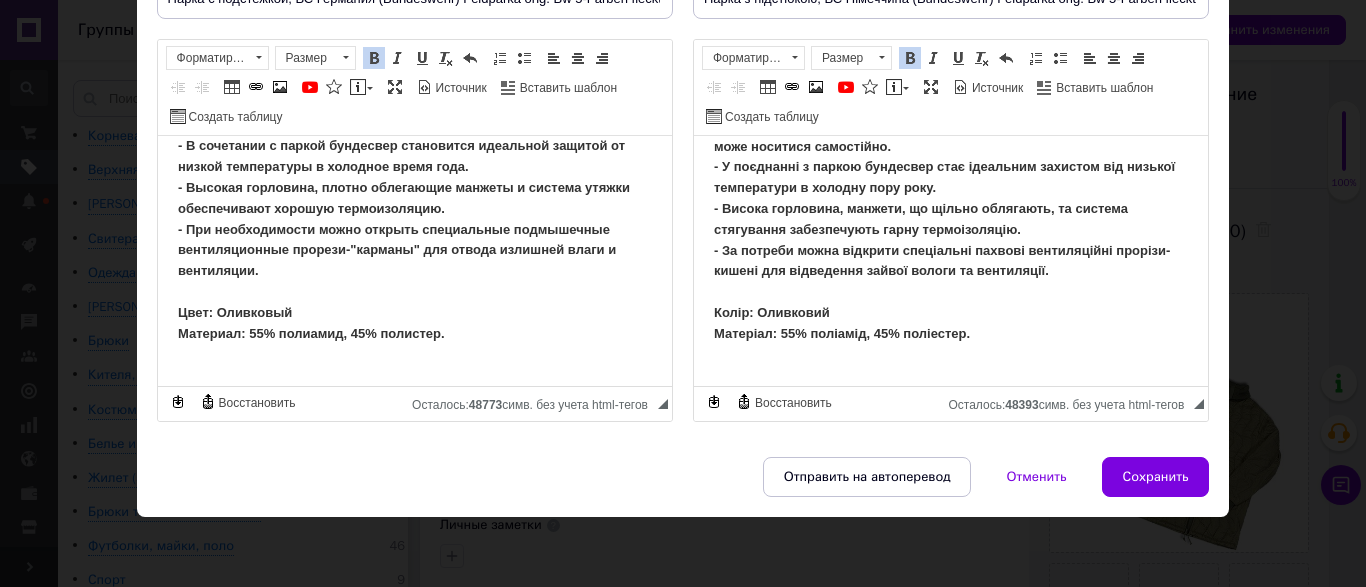 scroll, scrollTop: 558, scrollLeft: 0, axis: vertical 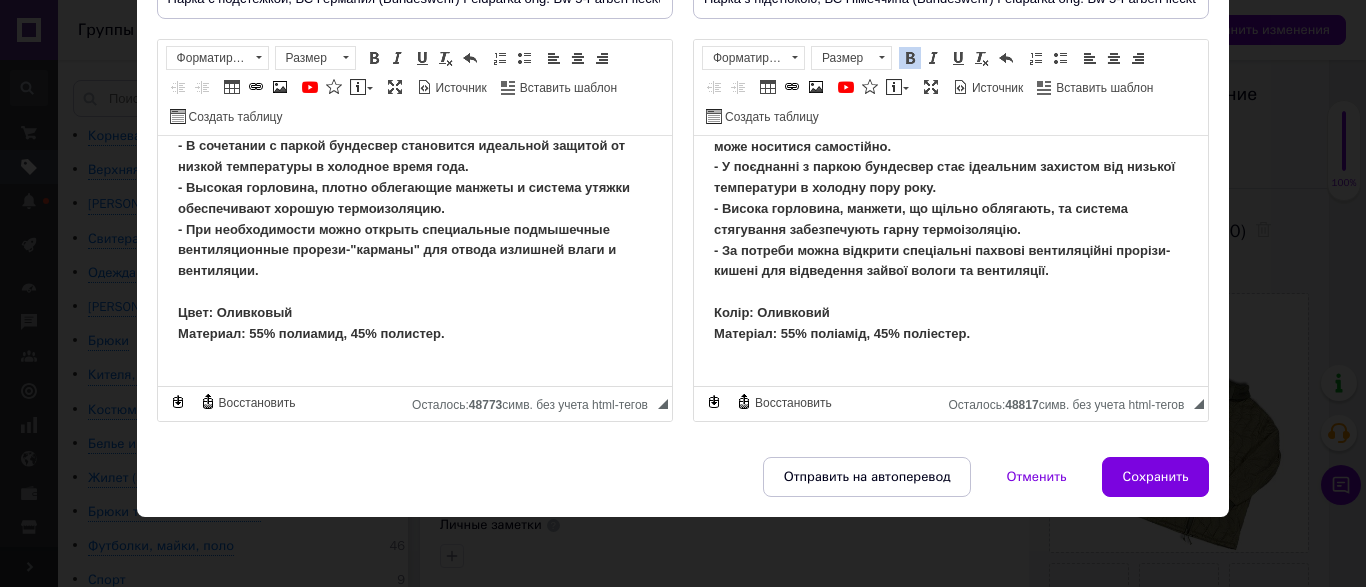 click on "Оригинальная полевая парка с подстежкой ВС Германия (Bundeswehr) Feldparka orig Bw 5-Farben flecktarn. - Длинная куртка (с утеплителем) в соответствии с TL Вооруженных сил Германии. - В камуфляжной расцветке 5-цветный флектарн - для лесистой местности. - Два кармана на груди с клапанами, на кнопках - Два кармана по бокам на молниях - Один карман на рукаве для мелких вещей, один внутренний карман. - Утяжка на поясе, подоле и капюшоне. - Регулируемые манжеты на липучках. - Съемная подстежка (утеплитель) Цвет: 5-цветный флектарн (5-Farben flecktarn) Материал: Верх куртки: 80% хлопка, 20% полиэстера." at bounding box center (414, 22) 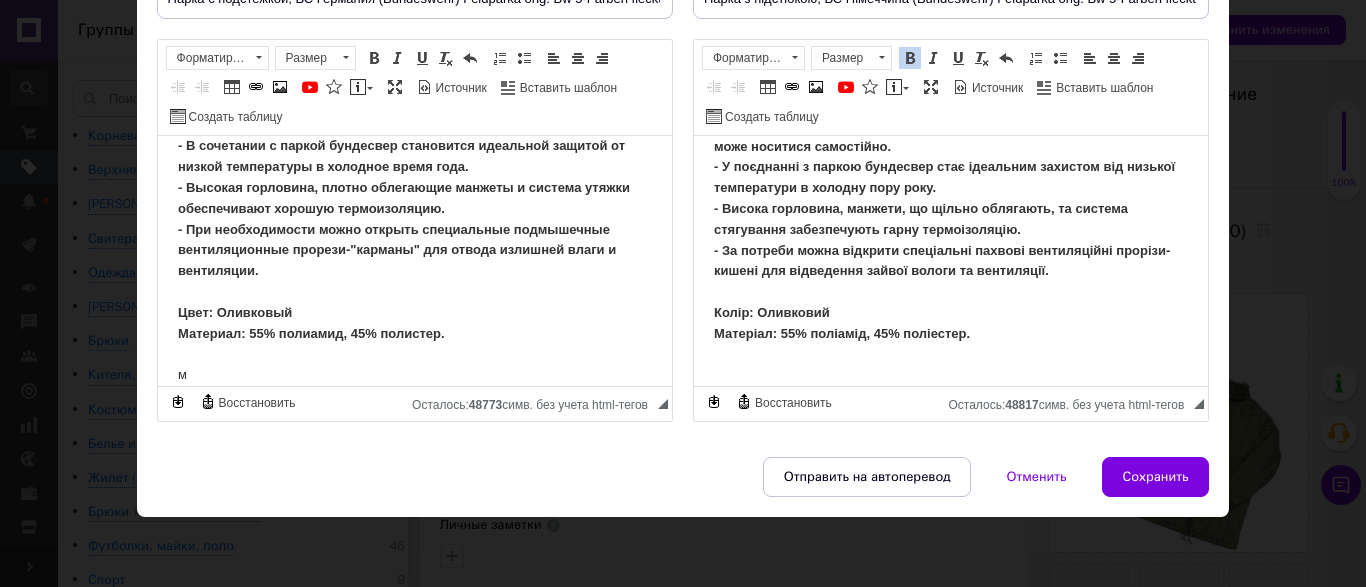type 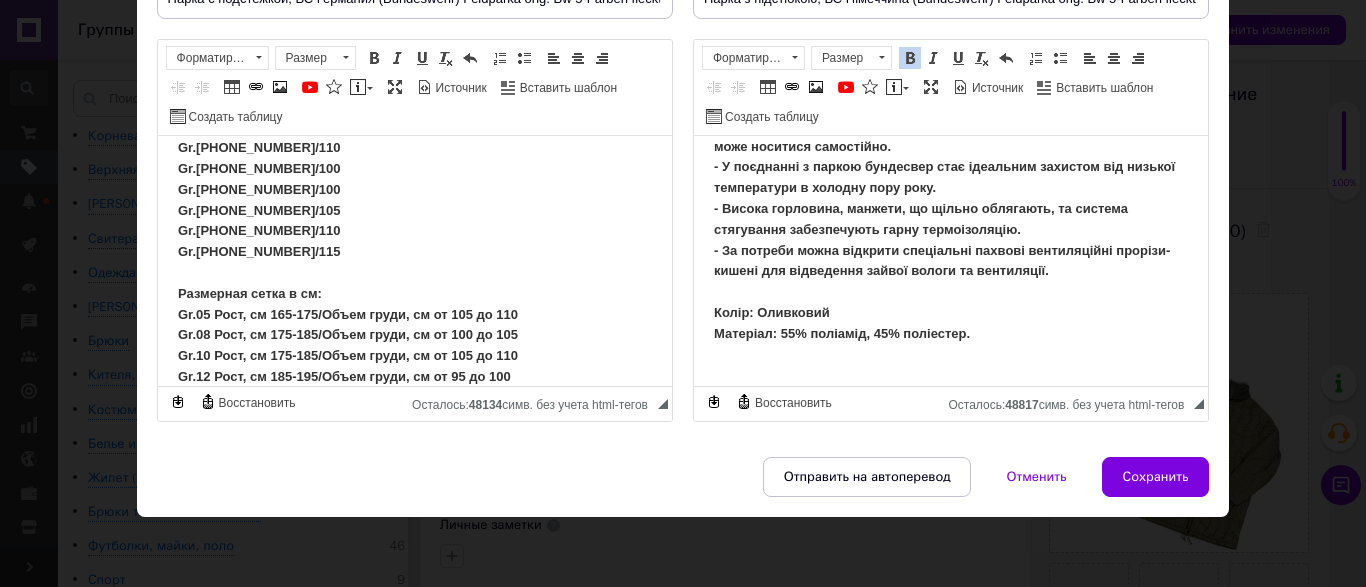 scroll, scrollTop: 1027, scrollLeft: 0, axis: vertical 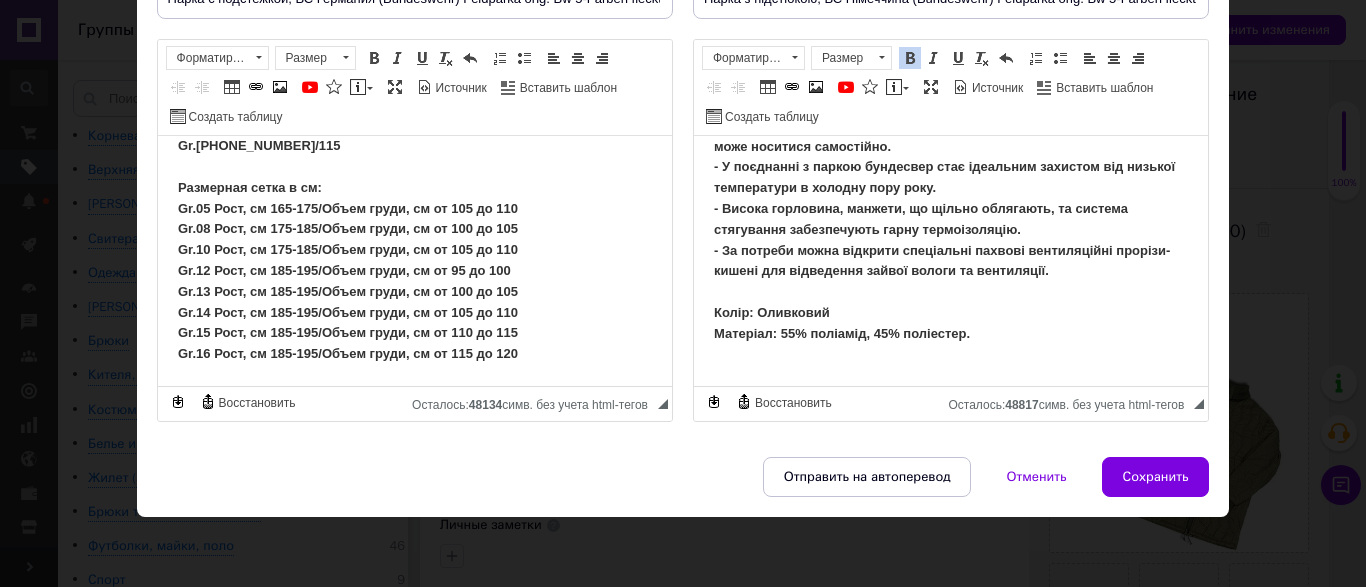 click on "Оригінальна польова парка з підстібкою ВС Німеччина (Bundeswehr) Feldparka orig Bw 5-Farben flecktarn. - Довга куртка (з утеплювачем) відповідно до TL Озброєних сил Німеччини. - У камуфляжному забарвленні 5-колірний флектарн — для лісової місцевості. - Дві кишені на грудях із клапанами, на кнопках - Дві кишені з боків на блискавках - Одна кишеня на рукаві для дрібних речей, одна внутрішня кишеня. - Затяжка на поясі, подолі та капюшоні. - Регульовані манжети на липучках. - Знімна підстібка (утеплювач) Колір: 5-колірний флектарн (5-Farben flecktarn) Матеріал: Верх куртки: 80% бавовни, 20% поліестеру." at bounding box center [950, 32] 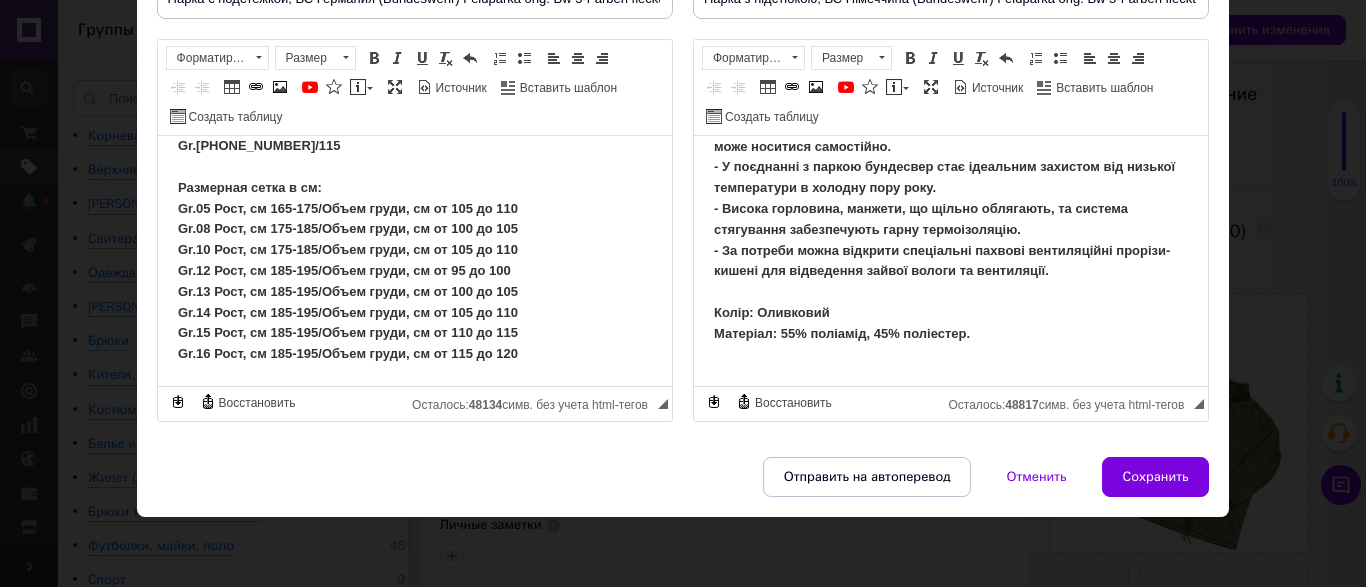 type 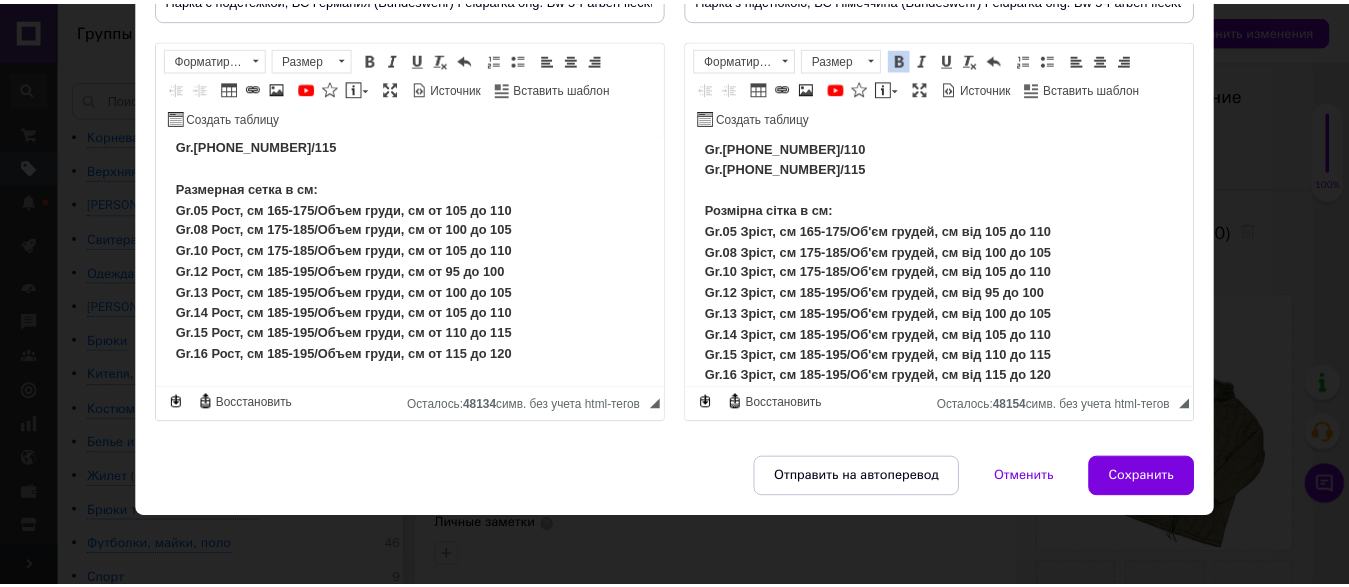 scroll, scrollTop: 963, scrollLeft: 0, axis: vertical 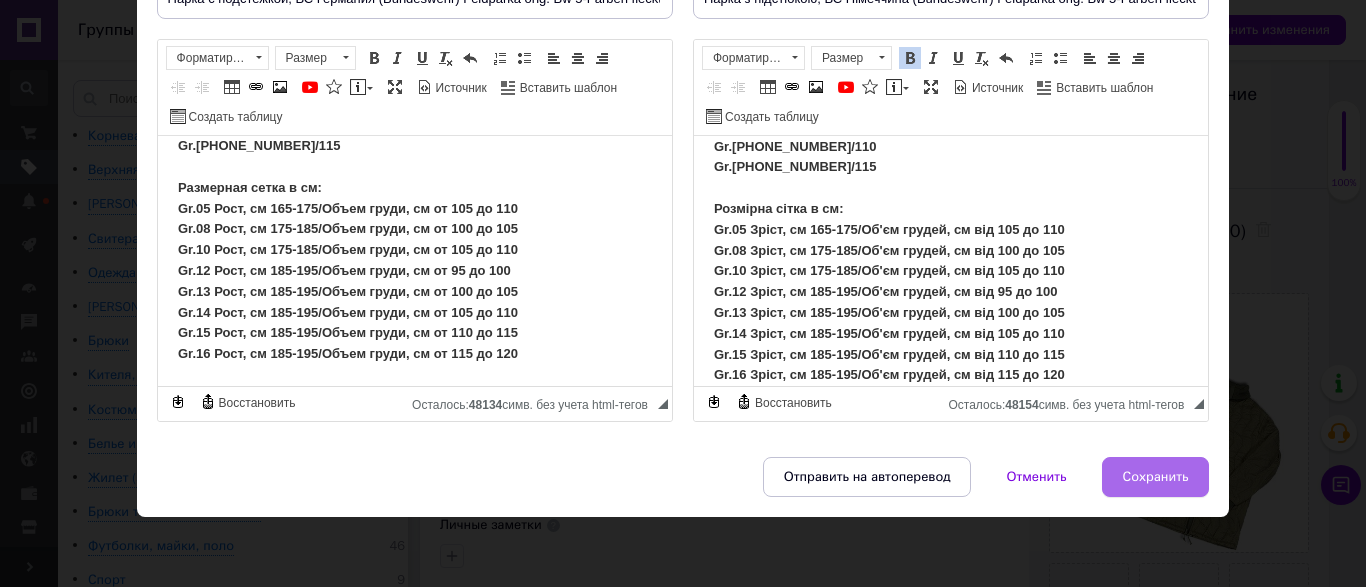 click on "Сохранить" at bounding box center (1156, 477) 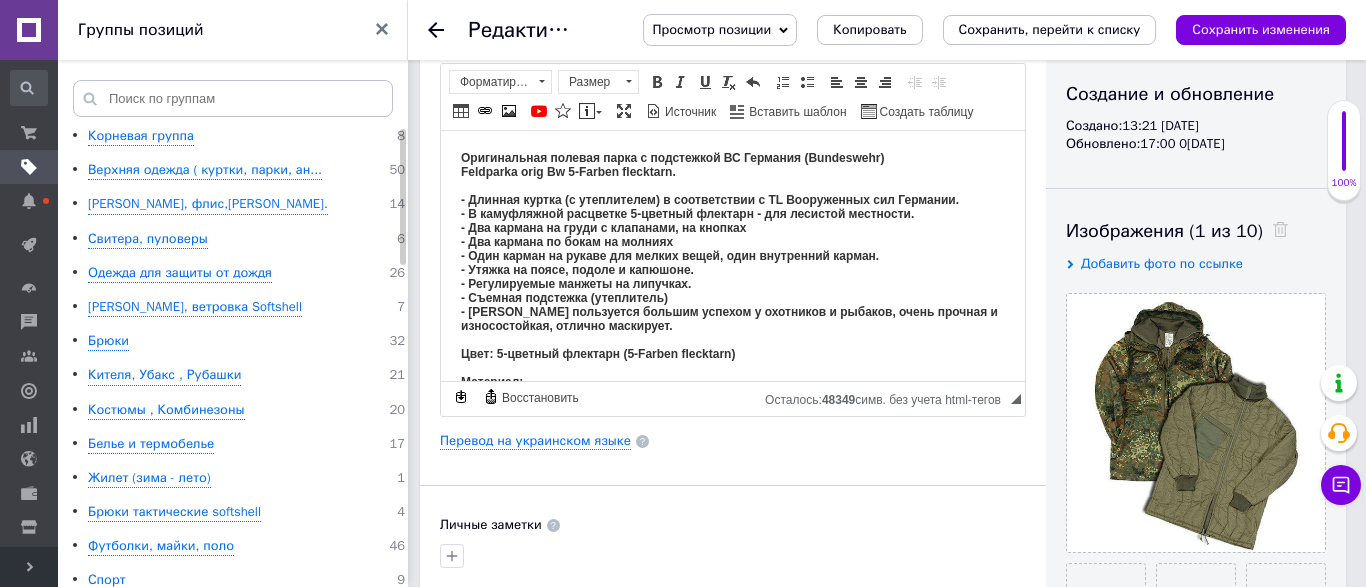 type on "Парка с подстежкой, ВС Германия (Bundeswehr) Feldparka orig. Bw 5-Farben flecktarn." 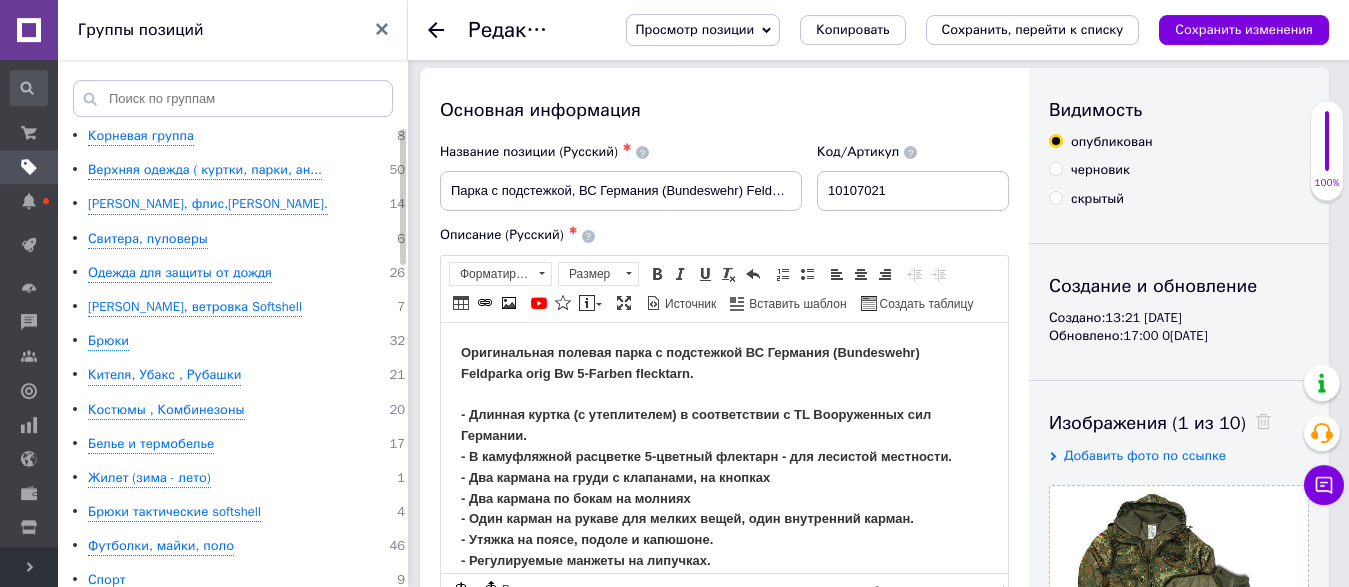 scroll, scrollTop: 0, scrollLeft: 0, axis: both 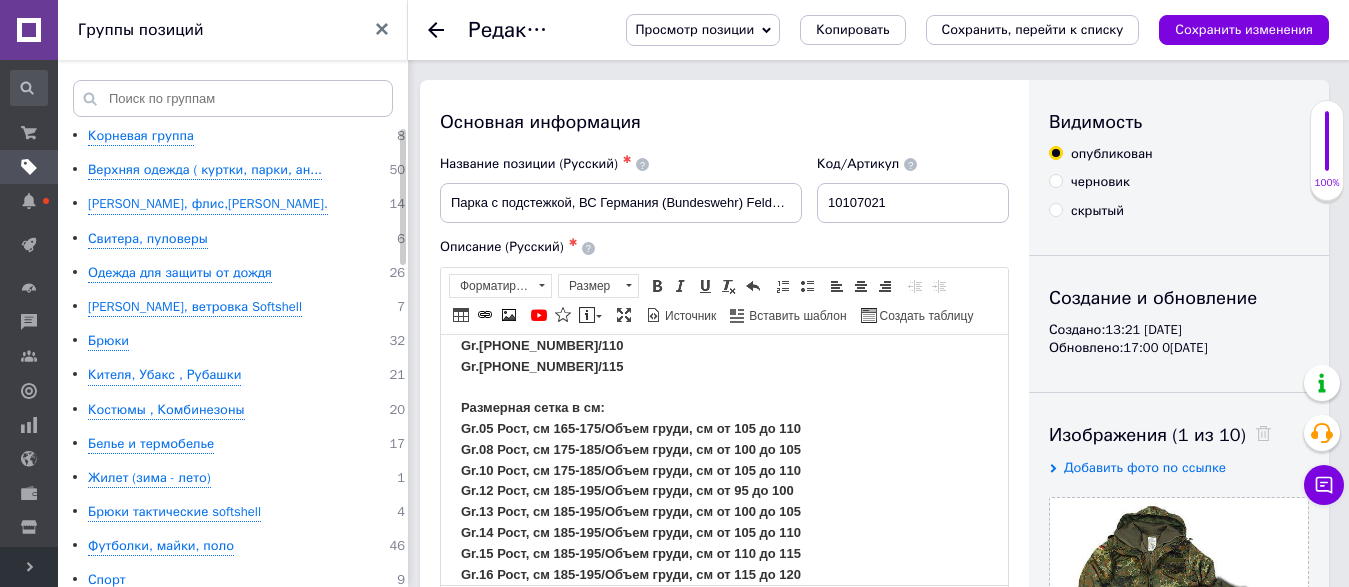 click on "Просмотр позиции" at bounding box center [703, 30] 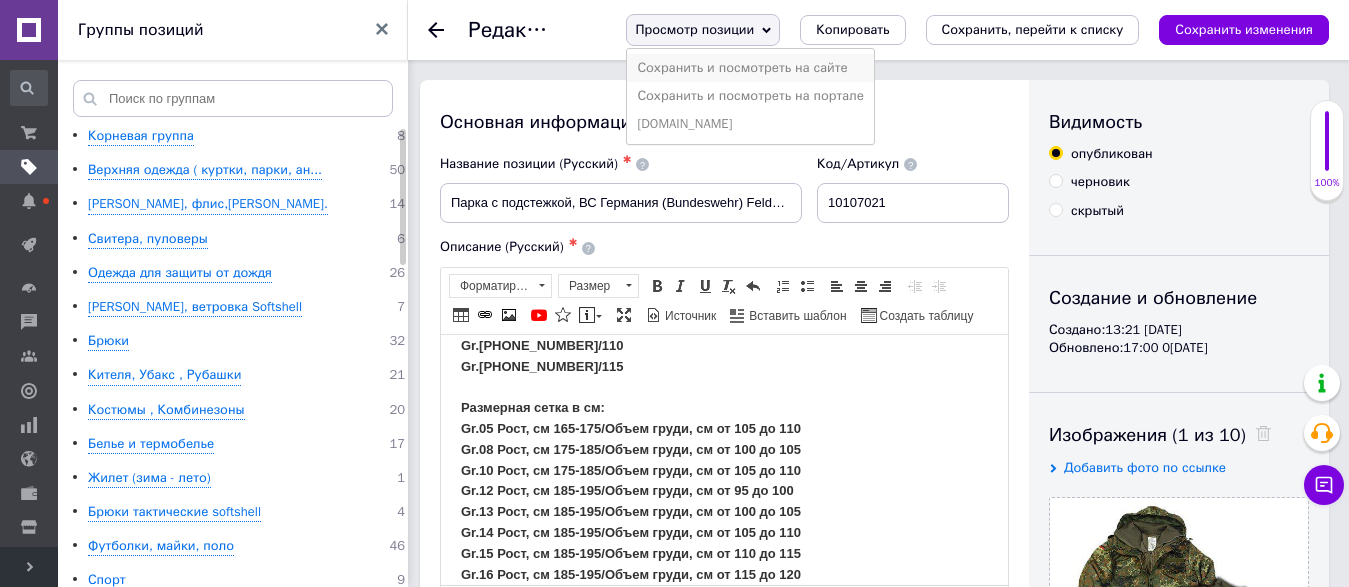 click on "Сохранить и посмотреть на сайте" at bounding box center [750, 68] 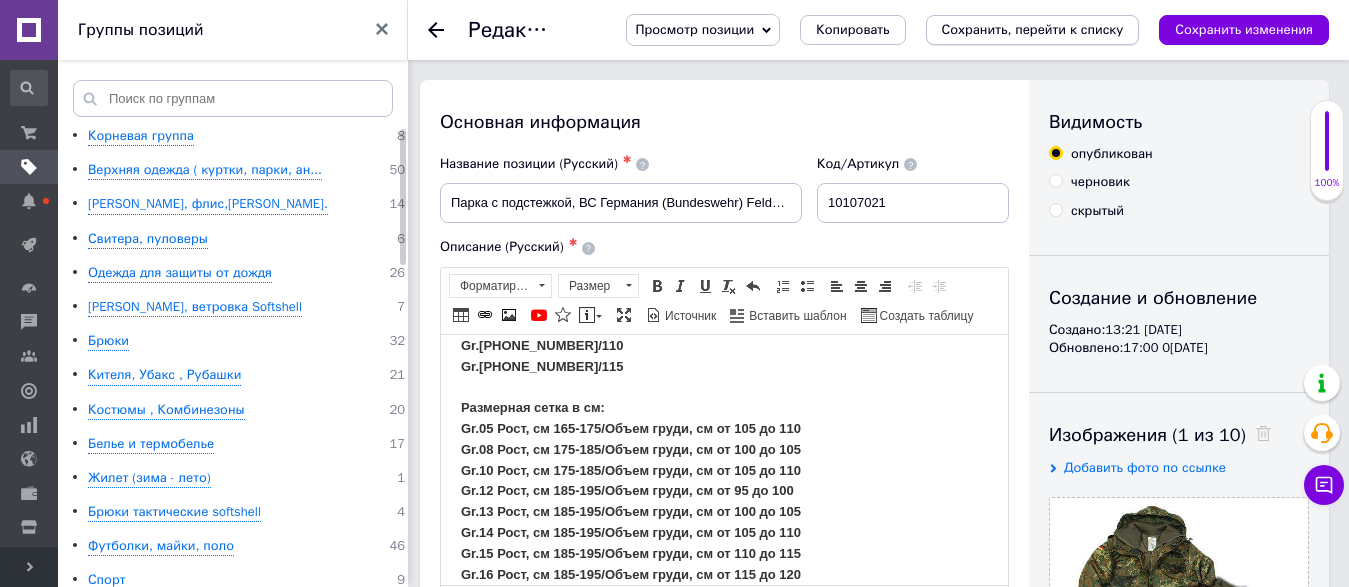 click on "Сохранить, перейти к списку" at bounding box center (1033, 29) 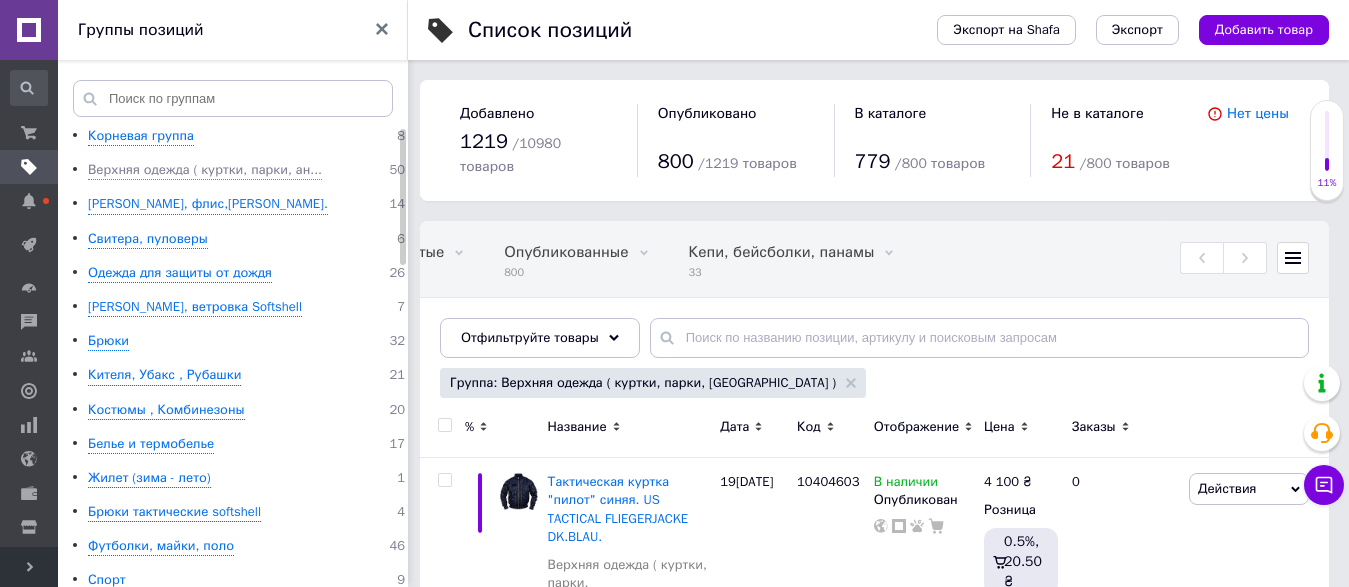 scroll, scrollTop: 0, scrollLeft: 305, axis: horizontal 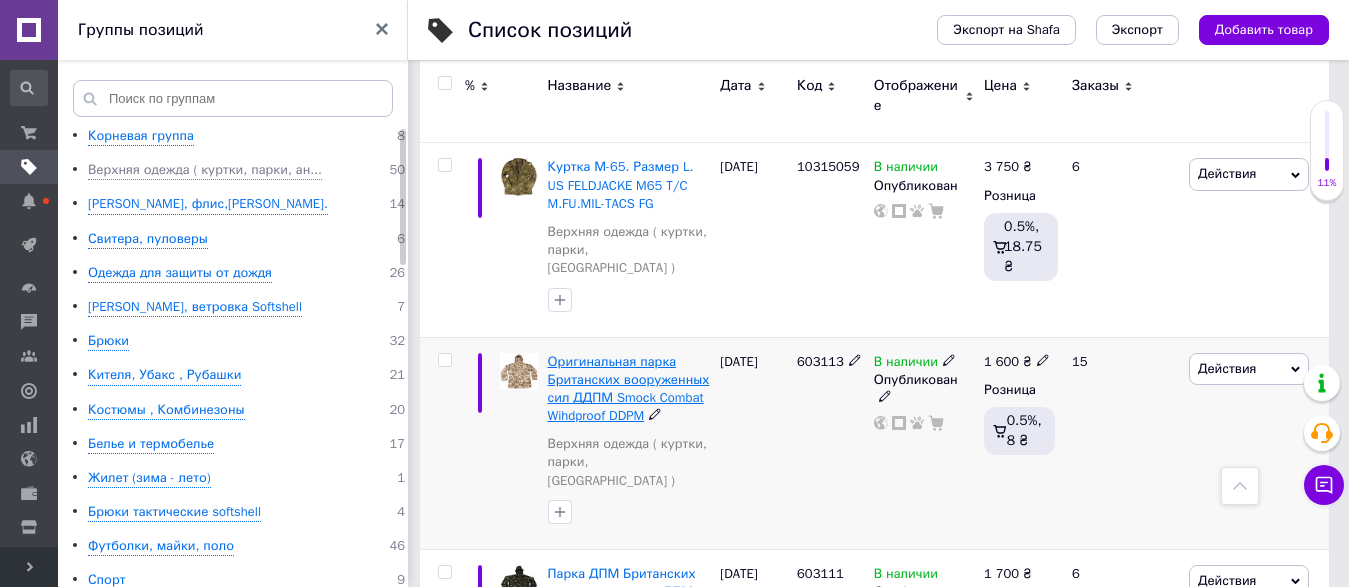 click on "Оригинальная парка Британских вооруженных сил ДДПМ   Smoсk Combat Wihdproоf DDPM" at bounding box center (629, 389) 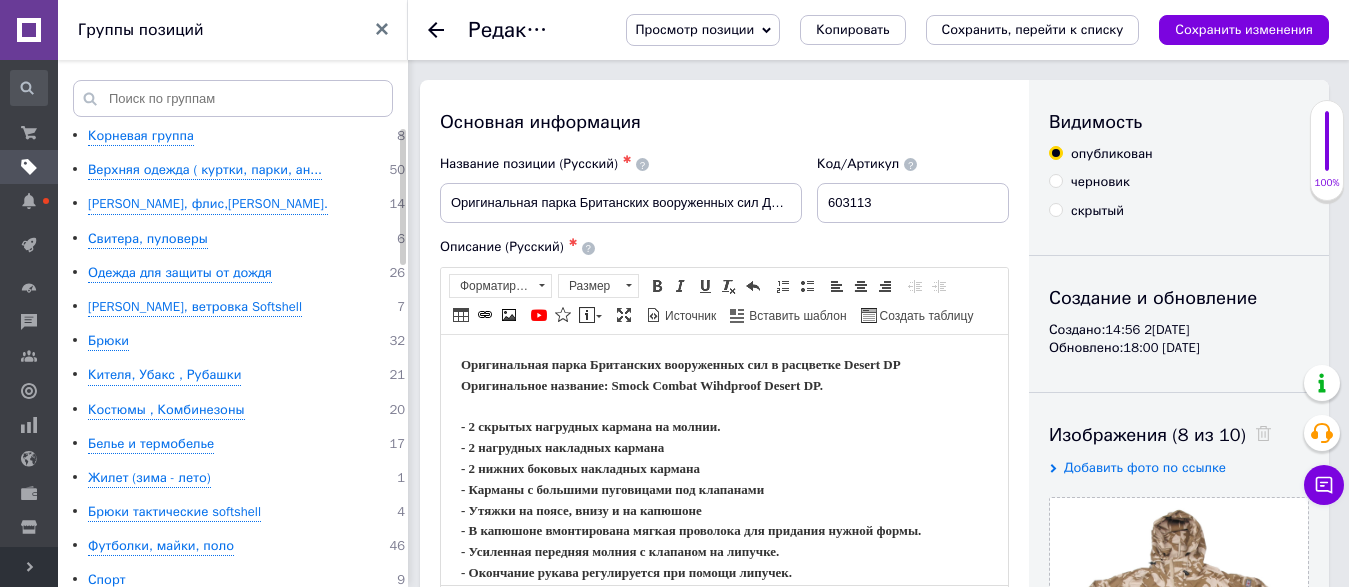 scroll, scrollTop: 0, scrollLeft: 0, axis: both 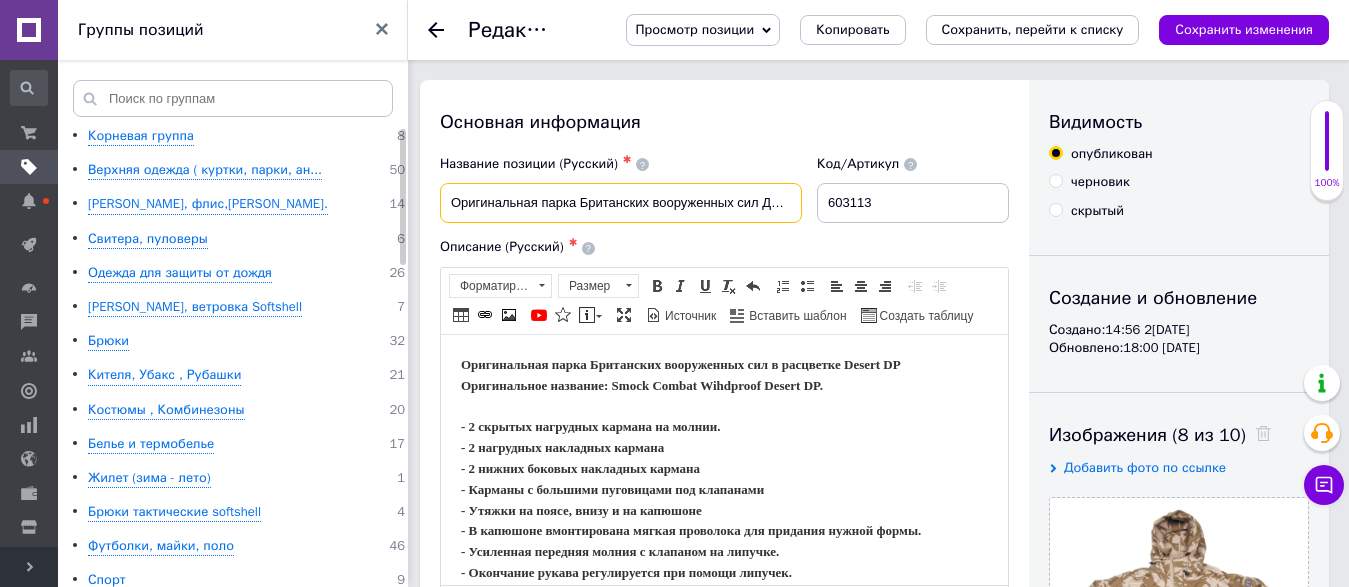 click on "Оригинальная парка Британских вооруженных сил ДДПМ   Smoсk Combat Wihdproоf DDPM" at bounding box center (621, 203) 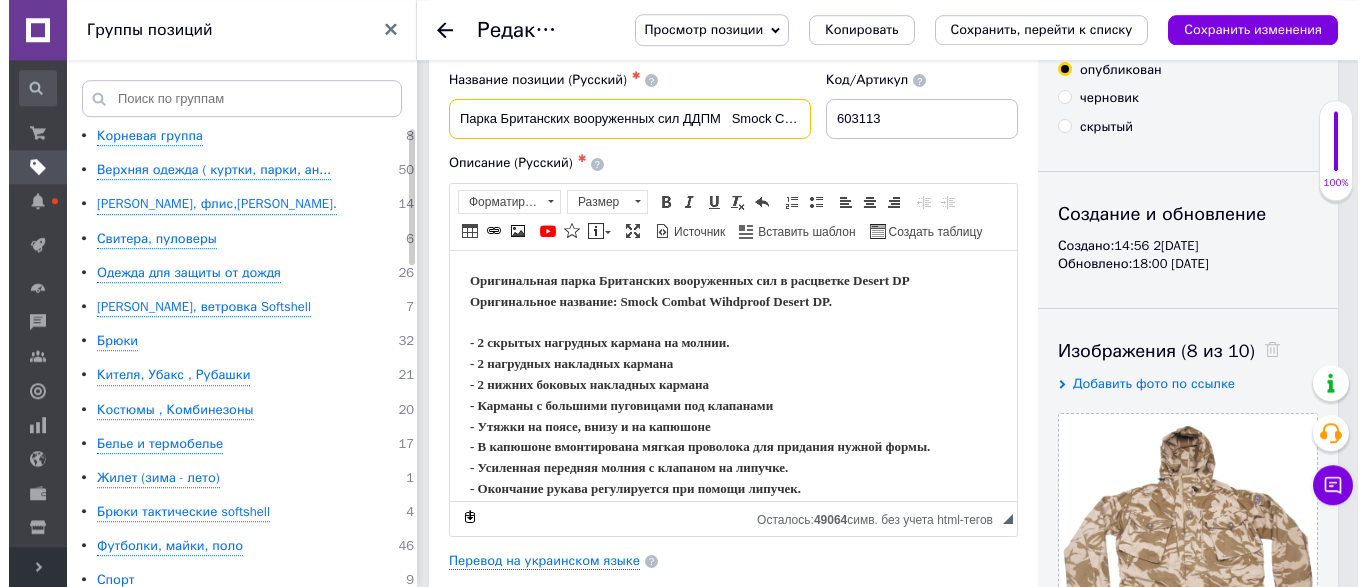 scroll, scrollTop: 408, scrollLeft: 0, axis: vertical 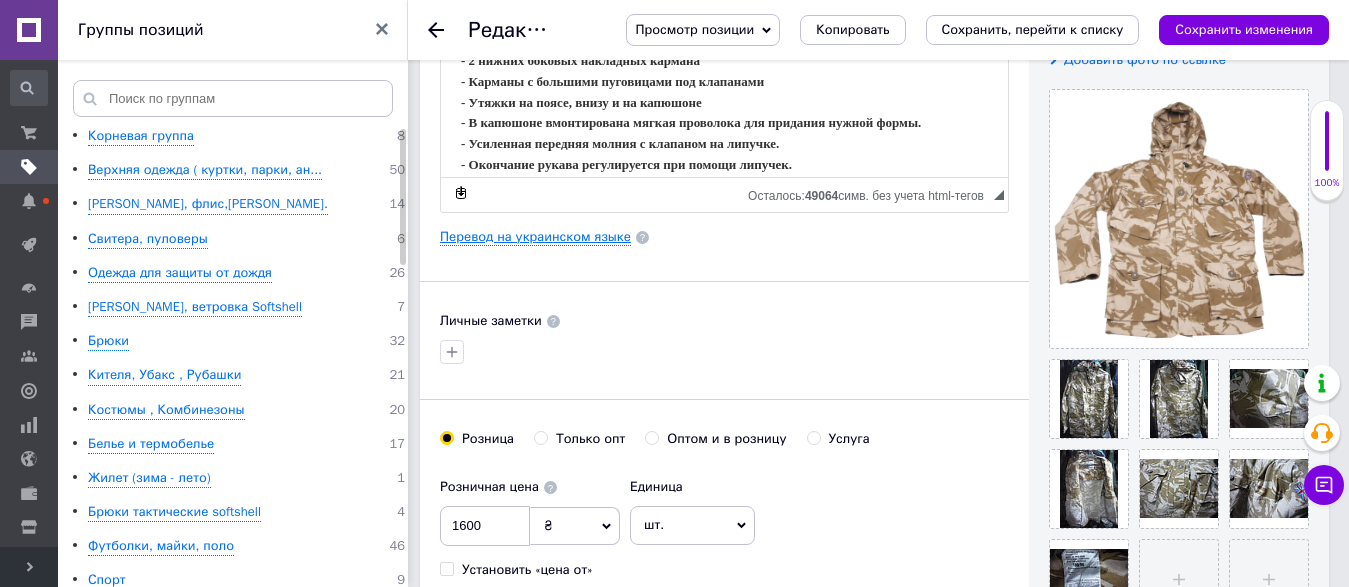 type on "Парка Британских вооруженных сил ДДПМ   Smoсk Combat Wihdproоf DDPM" 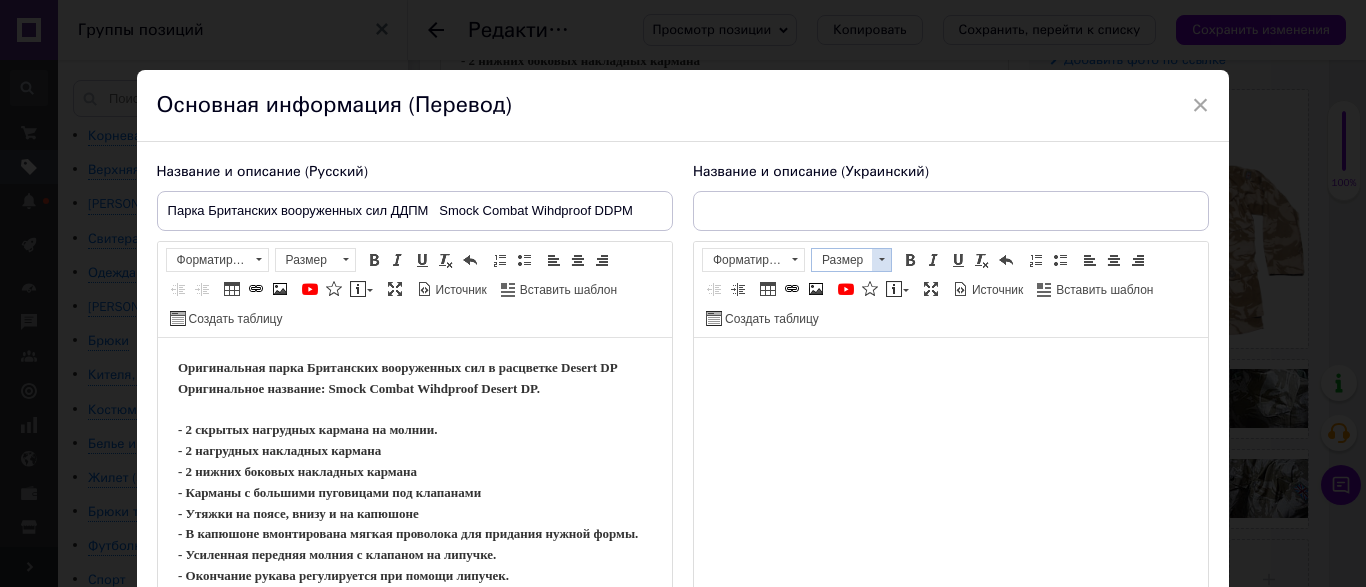 scroll, scrollTop: 0, scrollLeft: 0, axis: both 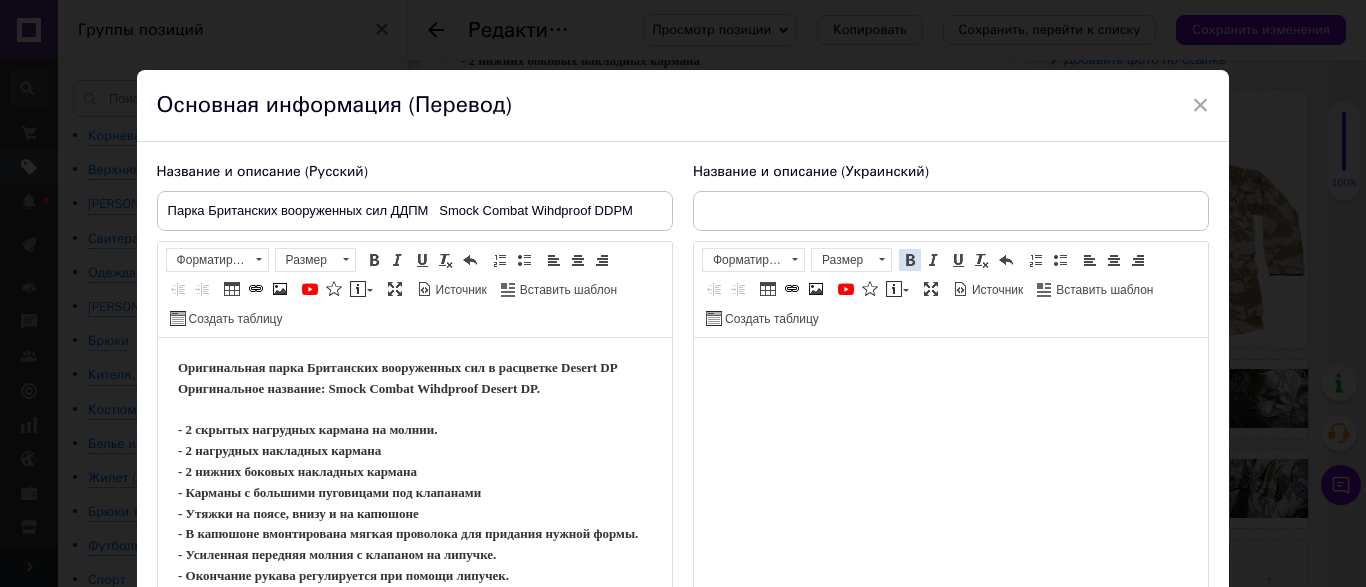 type on "Парка ДДПМ   [DEMOGRAPHIC_DATA] збройних сил Smock Combat Wihdprooof DDPM" 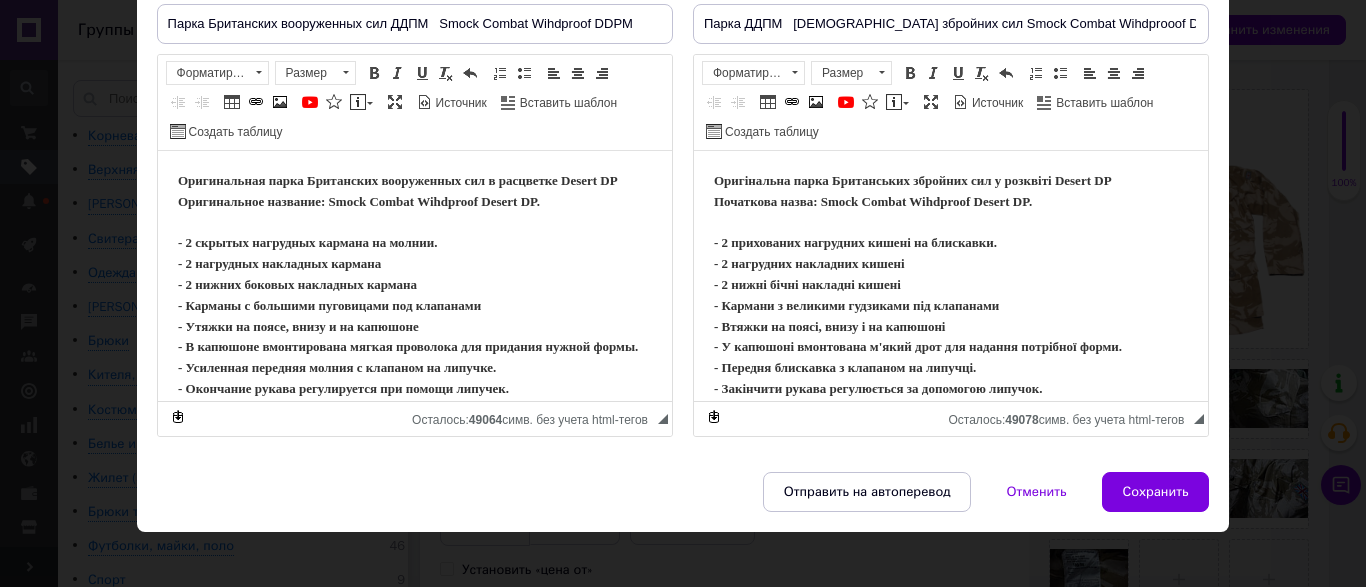 scroll, scrollTop: 202, scrollLeft: 0, axis: vertical 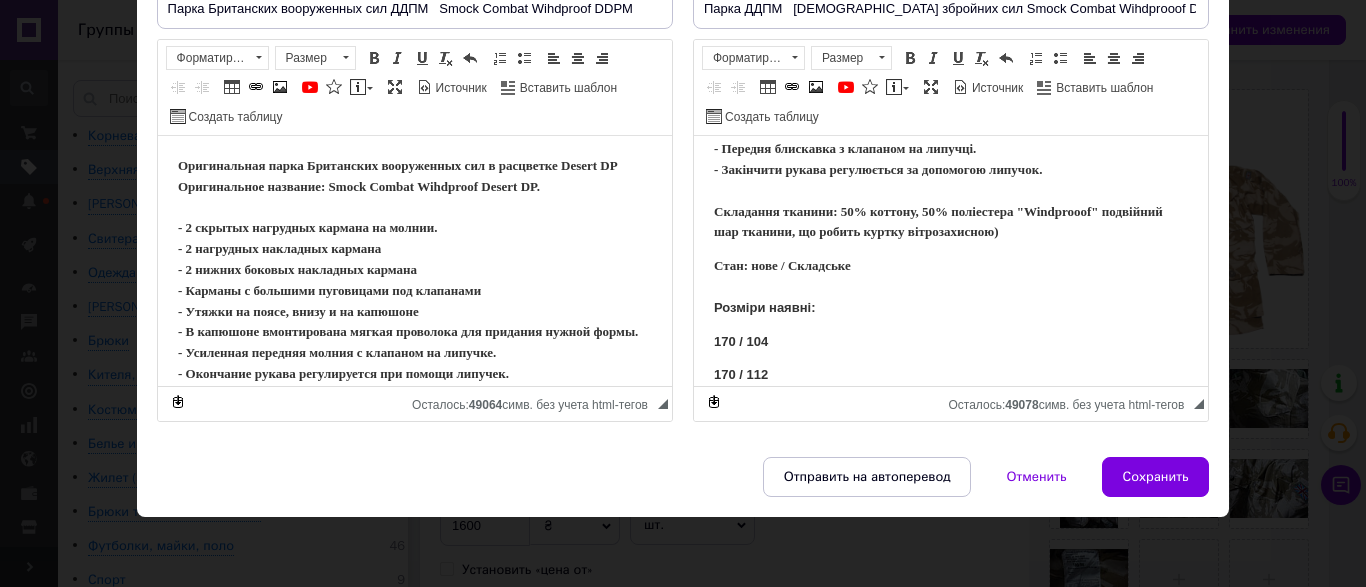 drag, startPoint x: 1125, startPoint y: 469, endPoint x: 1041, endPoint y: 395, distance: 111.94642 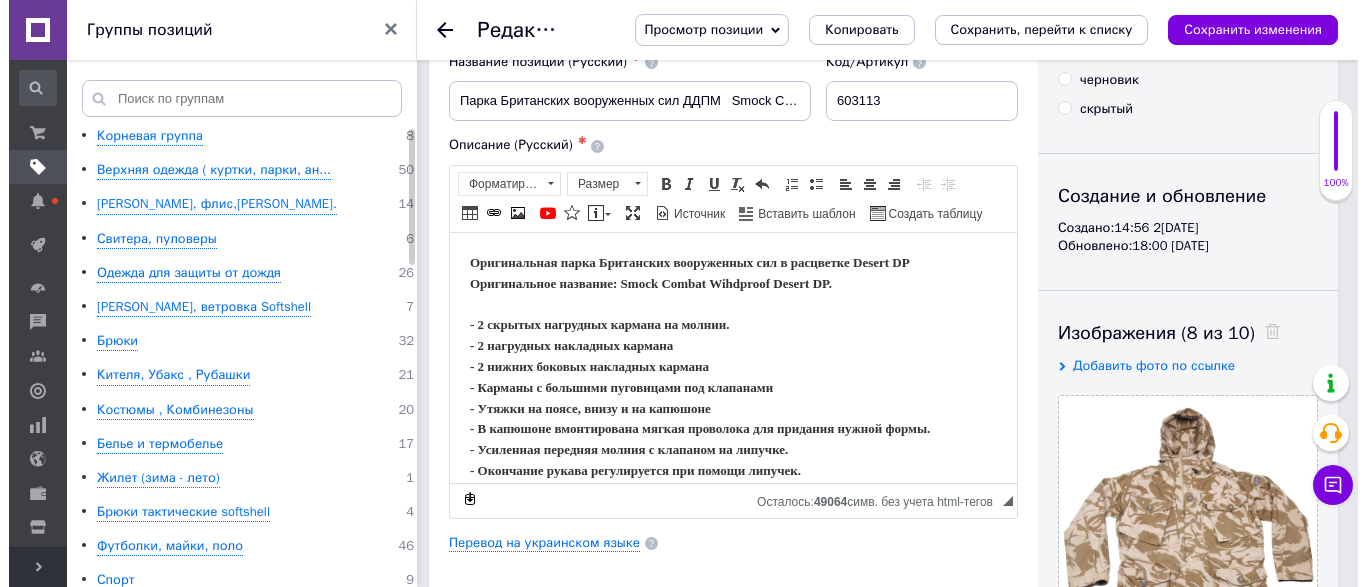 scroll, scrollTop: 0, scrollLeft: 0, axis: both 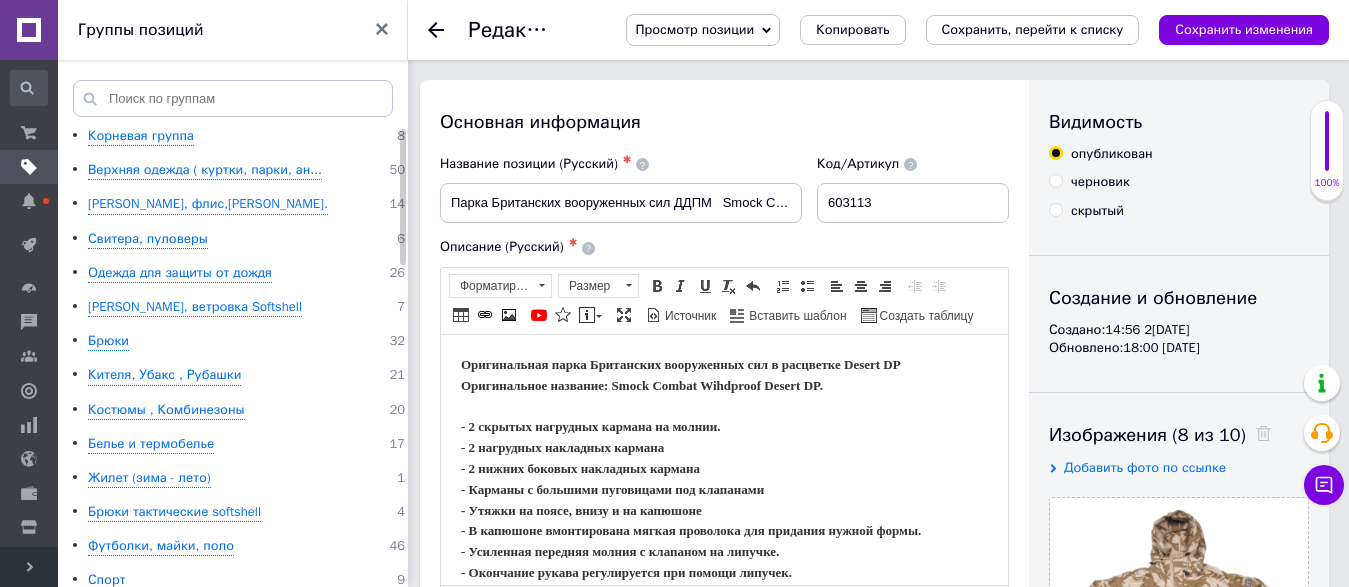 click on "Сохранить, перейти к списку" at bounding box center [1033, 29] 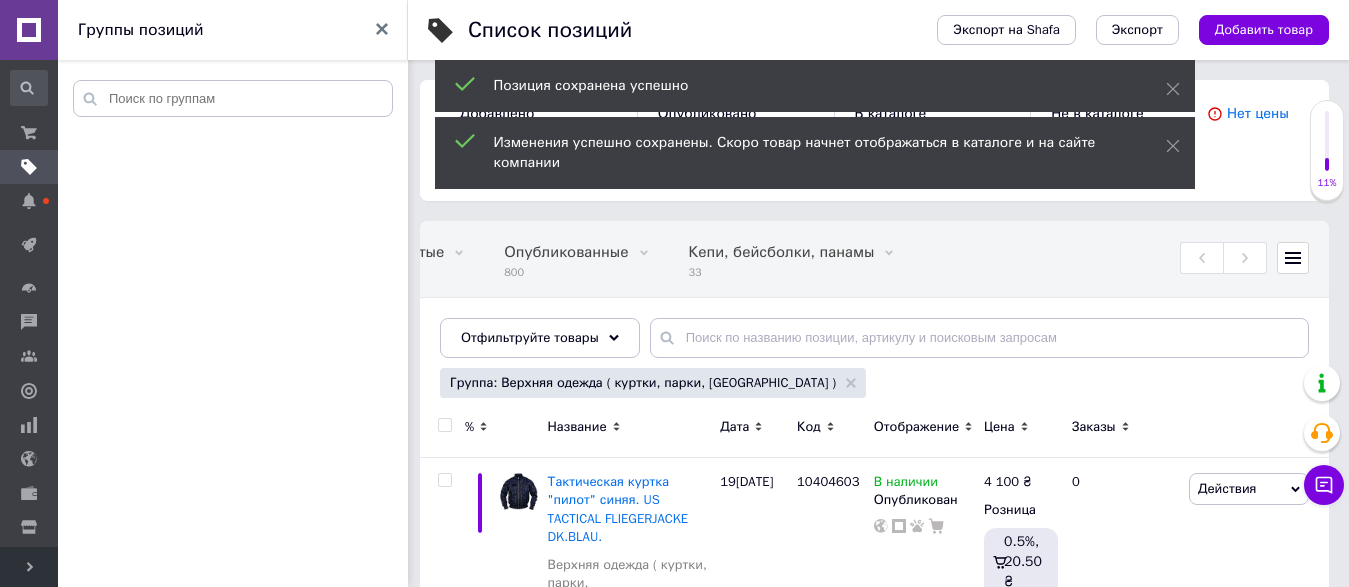 scroll, scrollTop: 0, scrollLeft: 305, axis: horizontal 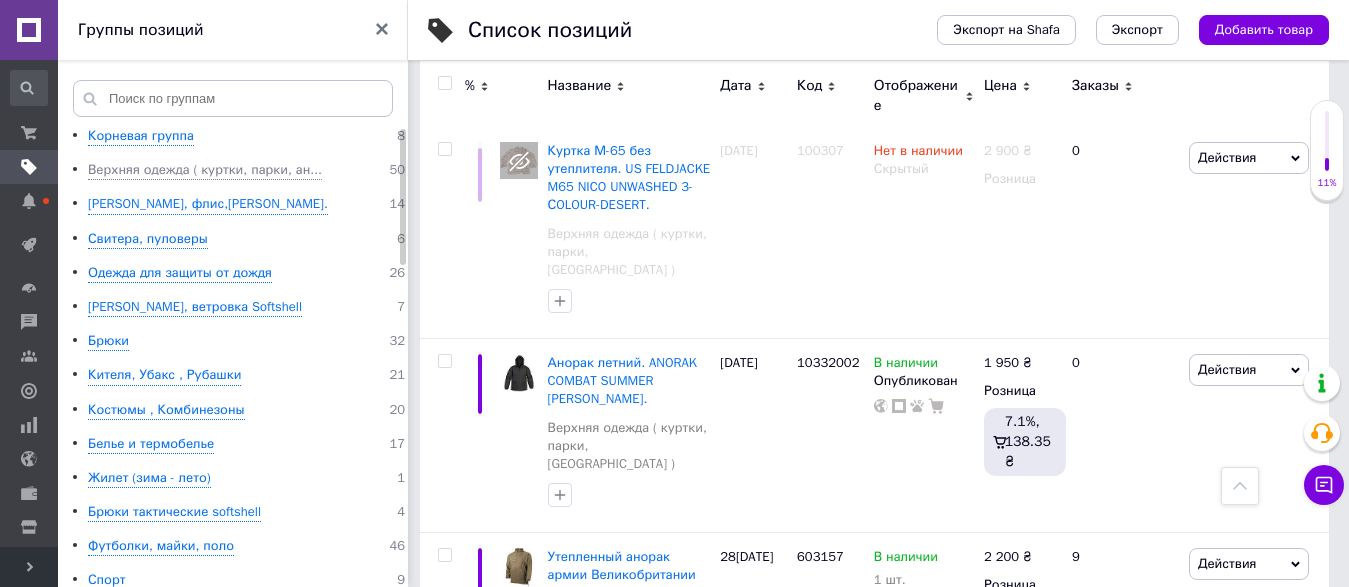 click on "Оригинальная парка Британских вооруженных сил Б/У SMOCK COMBAT WINDPROOF MTP" at bounding box center (629, 1203) 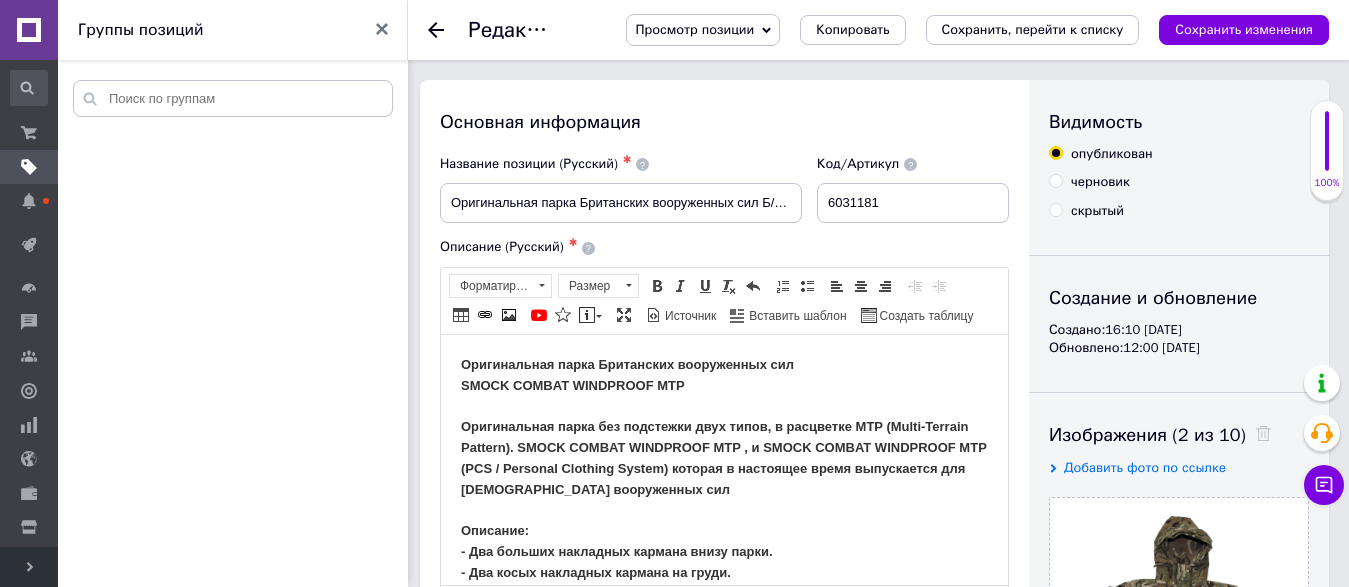scroll, scrollTop: 0, scrollLeft: 0, axis: both 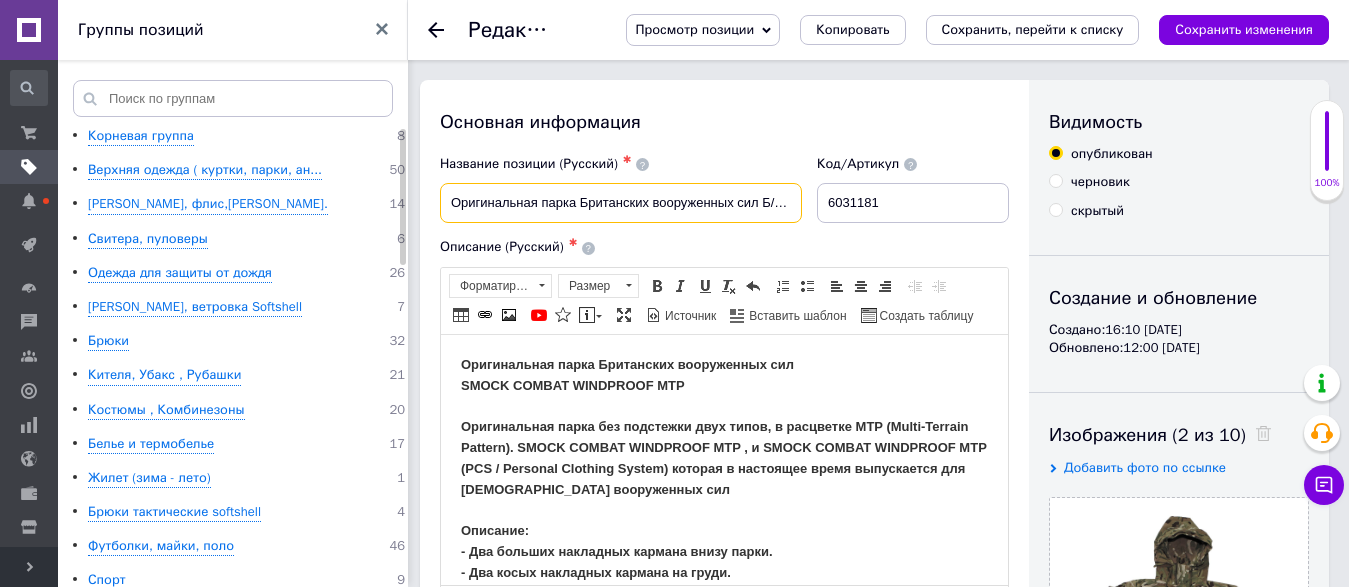 click on "Оригинальная парка Британских вооруженных сил Б/У SMOCK COMBAT WINDPROOF MTP" at bounding box center (621, 203) 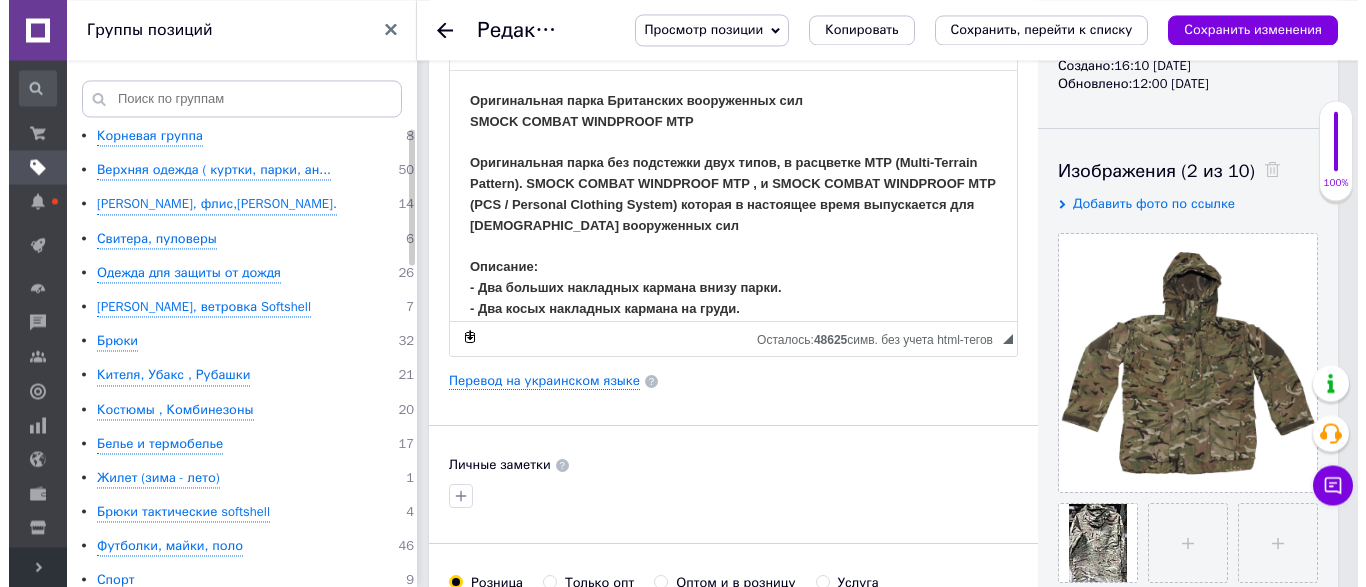 scroll, scrollTop: 408, scrollLeft: 0, axis: vertical 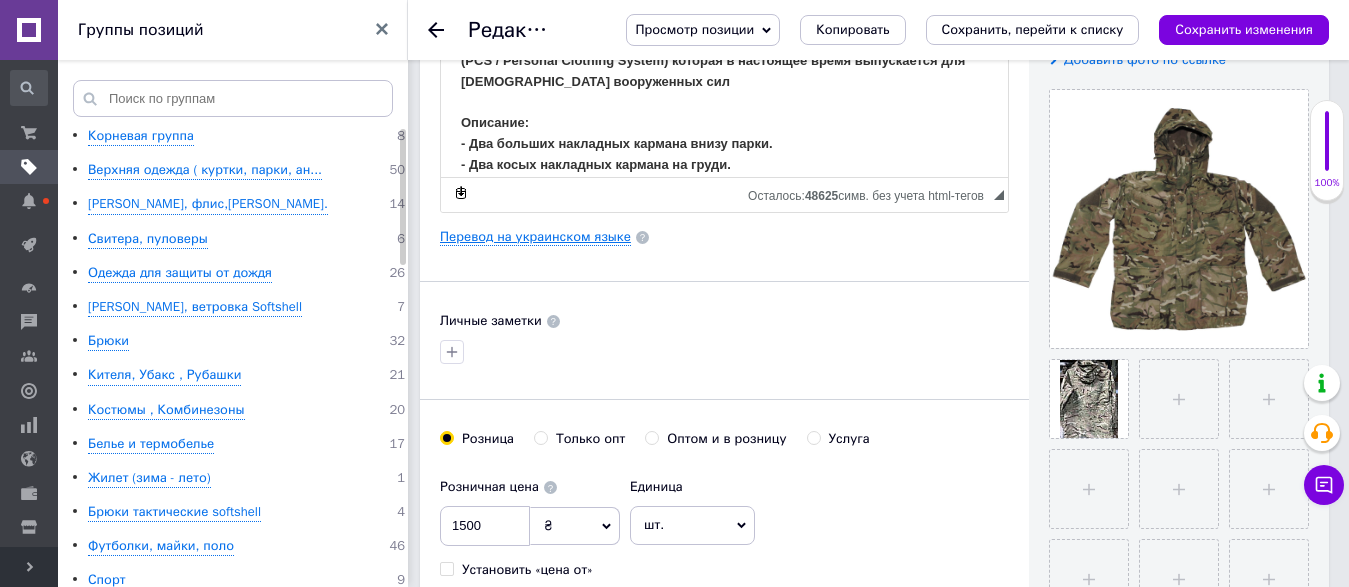 type on "Парка Британских вооруженных сил Б/У SMOCK COMBAT WINDPROOF MTP" 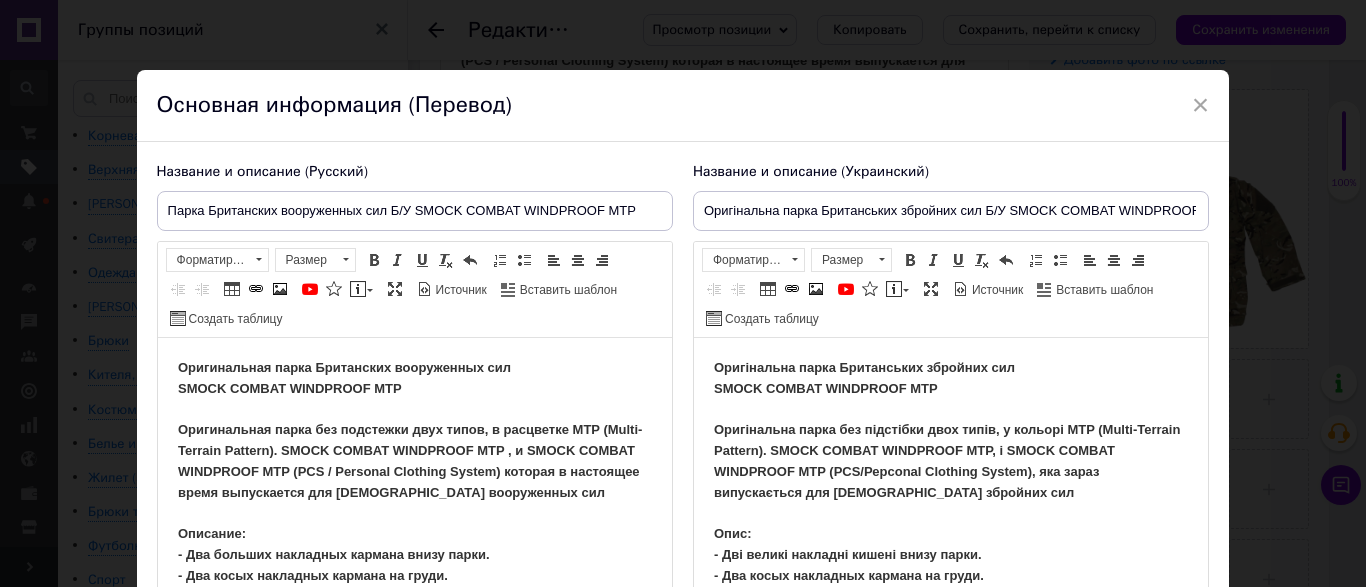 scroll, scrollTop: 0, scrollLeft: 0, axis: both 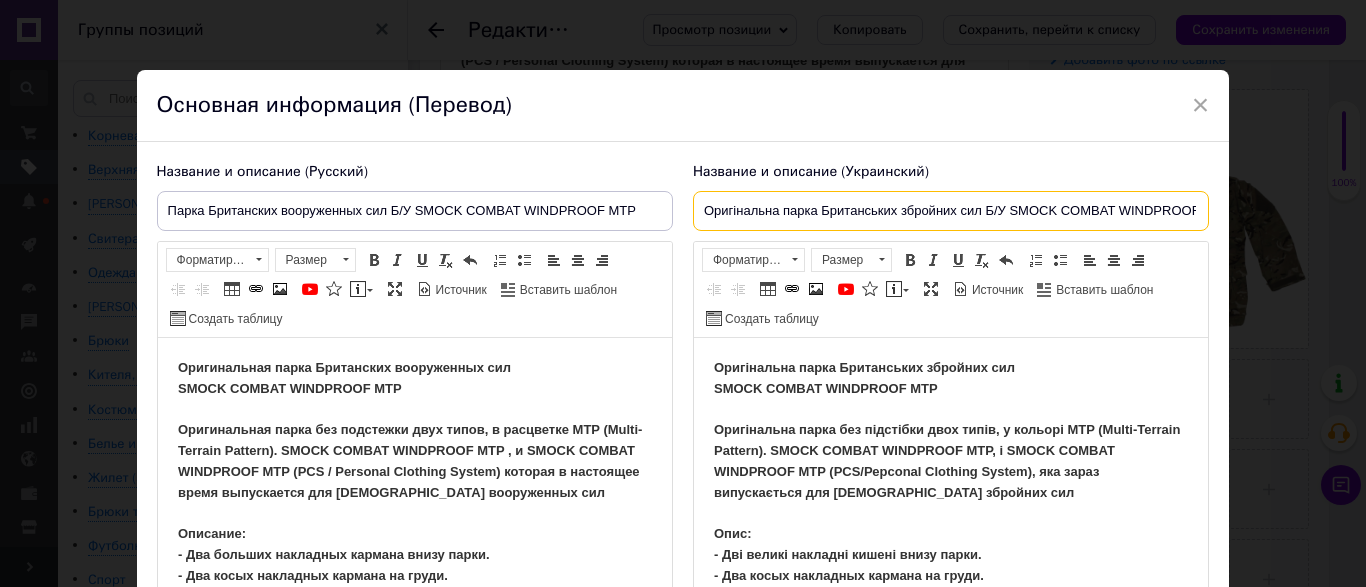 click on "Оригінальна парка Британських збройних сил Б/У SMOCK COMBAT WINDPROOF MTP" at bounding box center (951, 211) 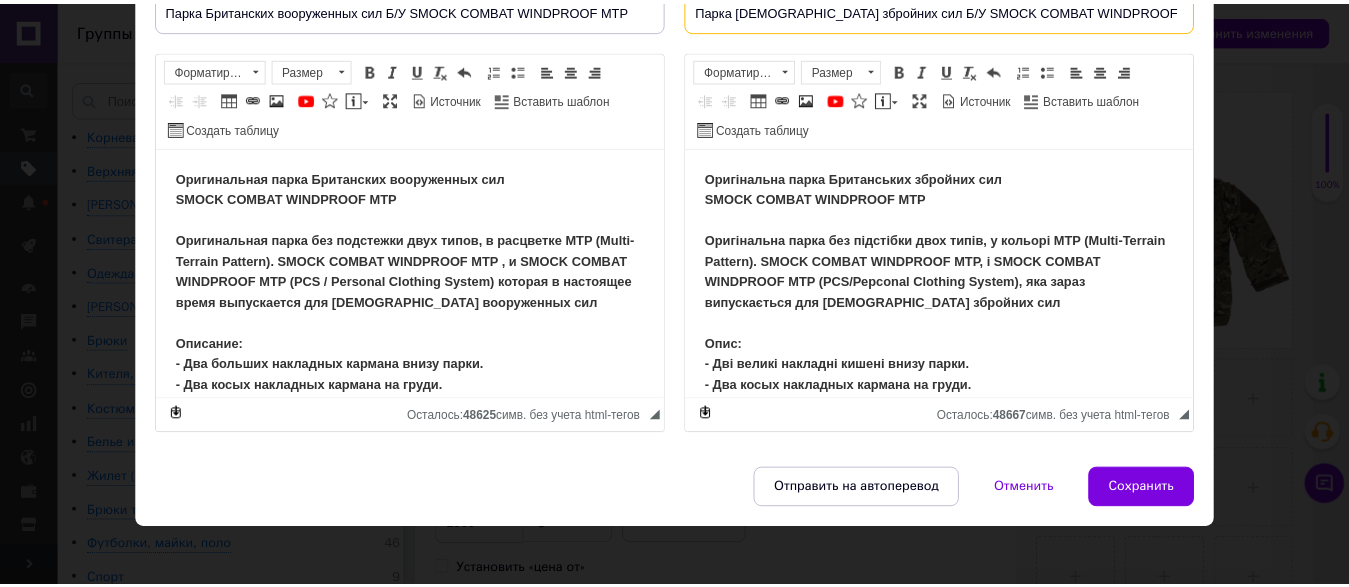 scroll, scrollTop: 212, scrollLeft: 0, axis: vertical 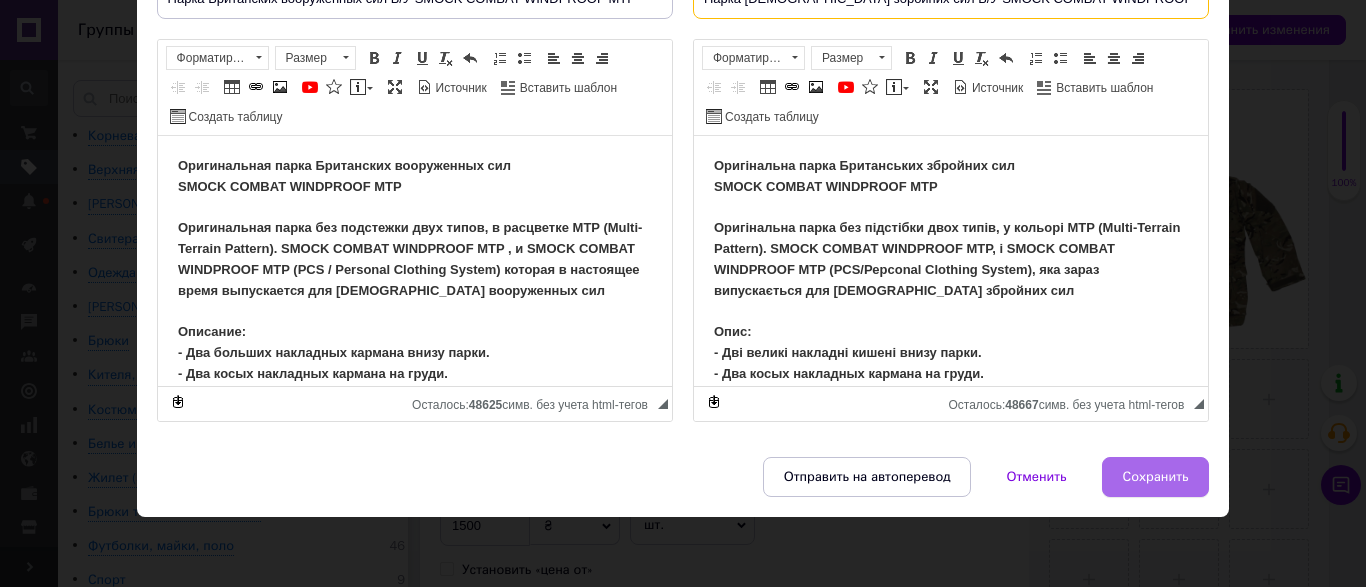 type on "Парка [DEMOGRAPHIC_DATA] збройних сил Б/У SMOCK COMBAT WINDPROOF MTP" 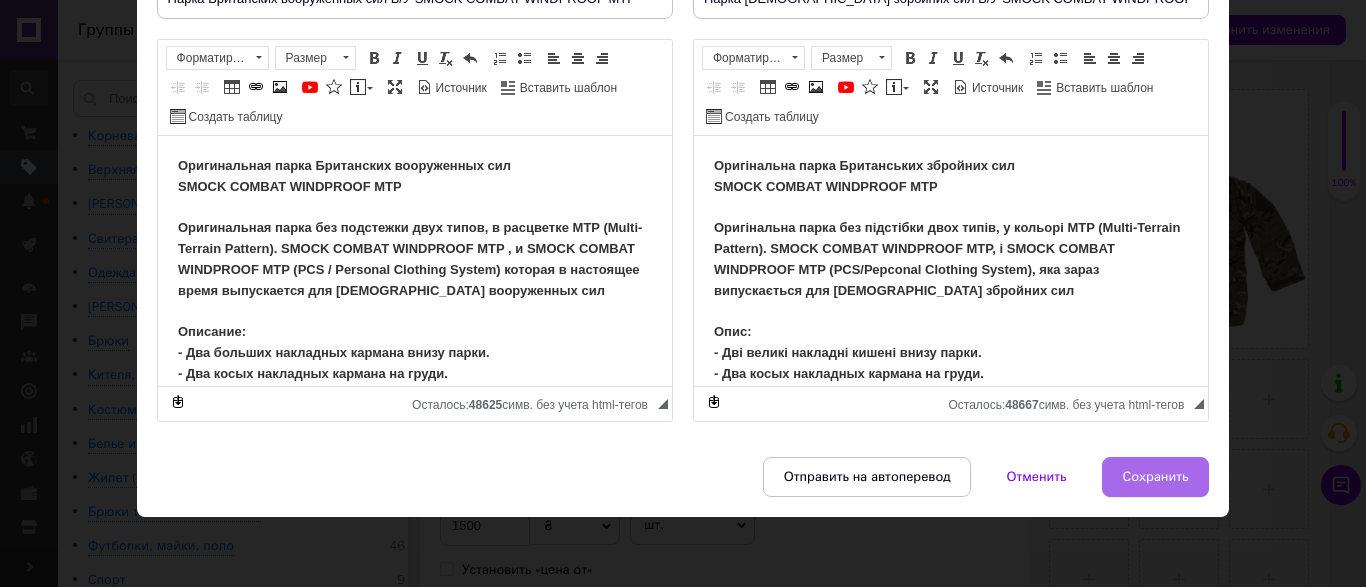 click on "Сохранить" at bounding box center (1156, 477) 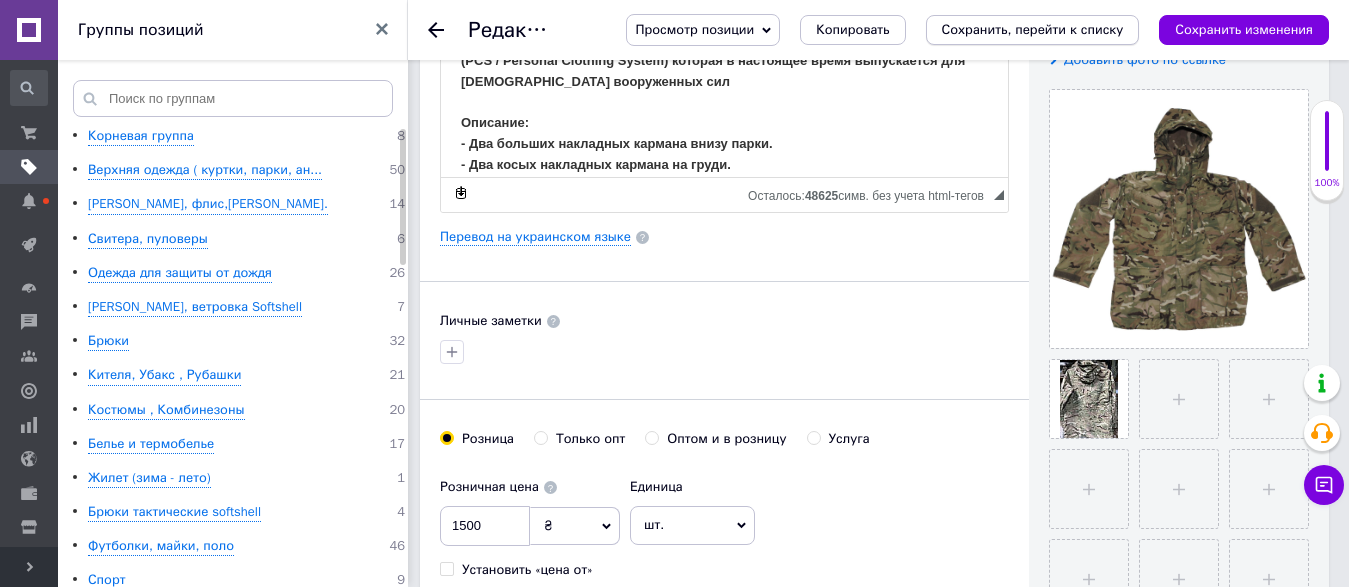 click on "Сохранить, перейти к списку" at bounding box center [1033, 29] 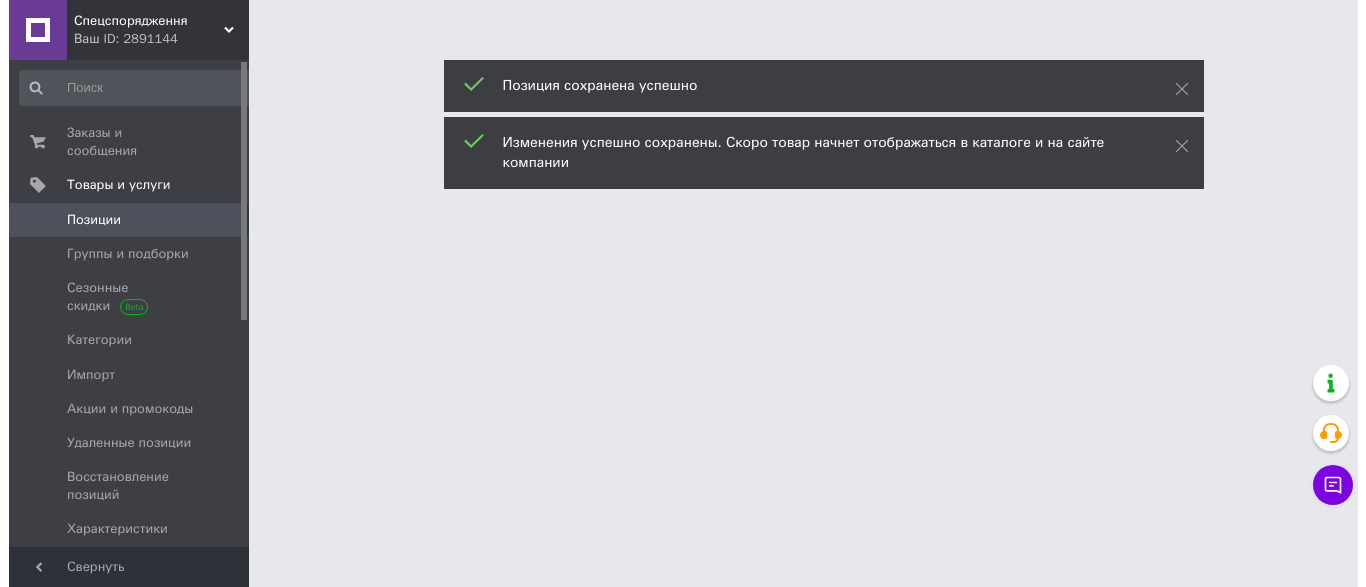 scroll, scrollTop: 0, scrollLeft: 0, axis: both 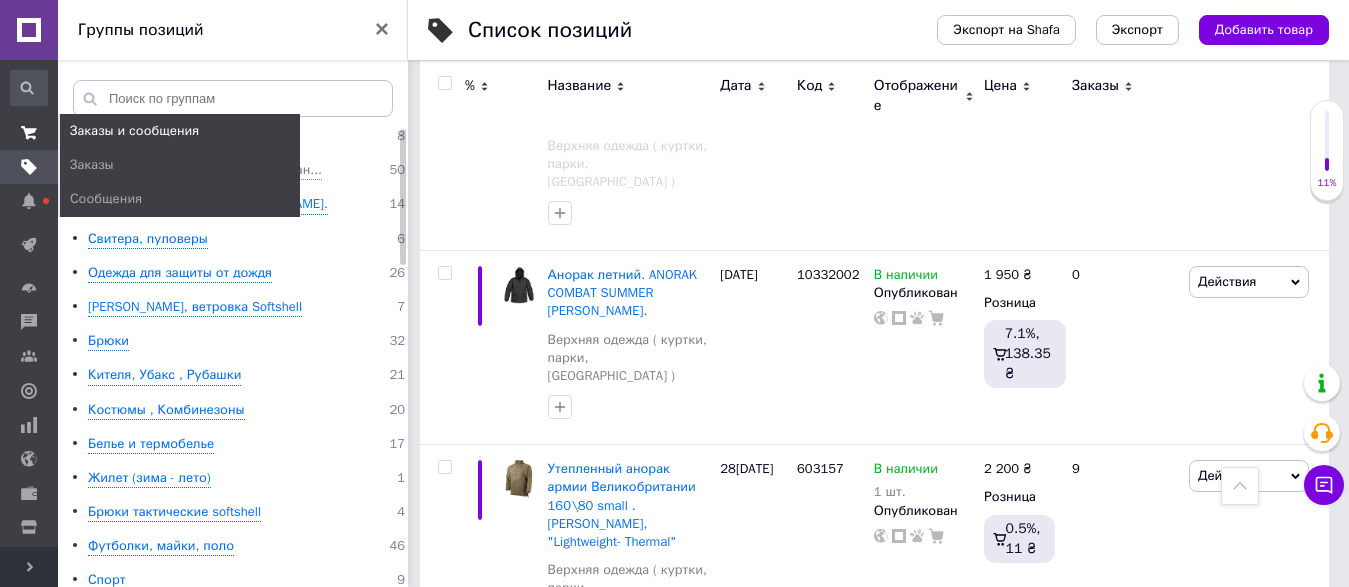 click 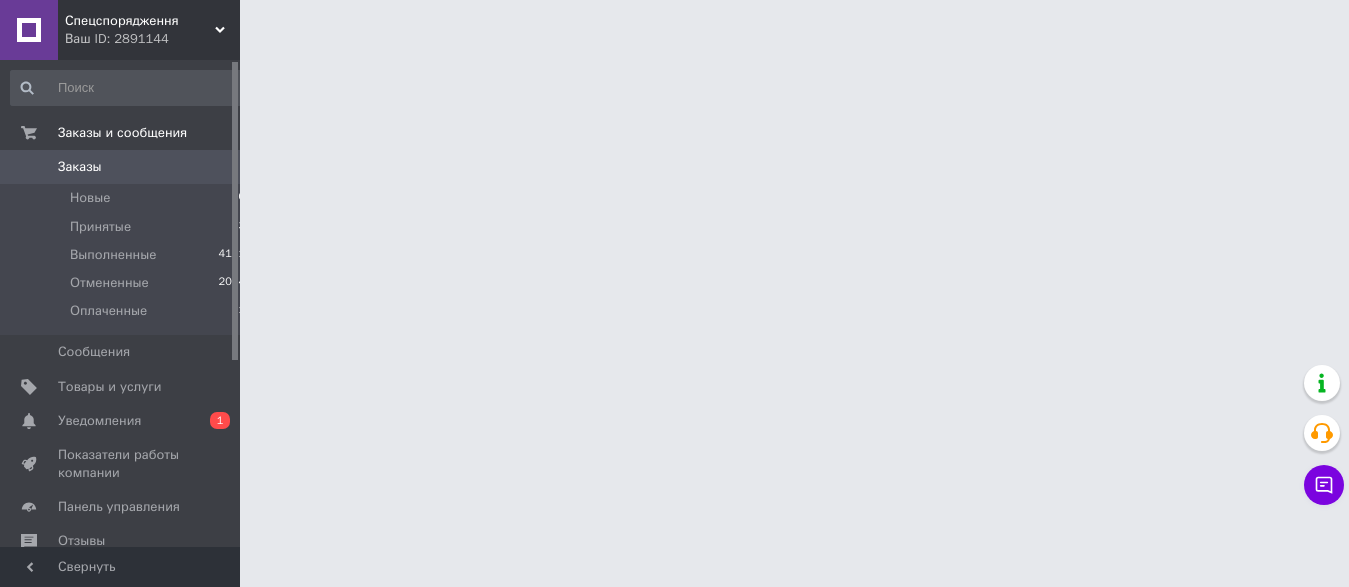 scroll, scrollTop: 0, scrollLeft: 0, axis: both 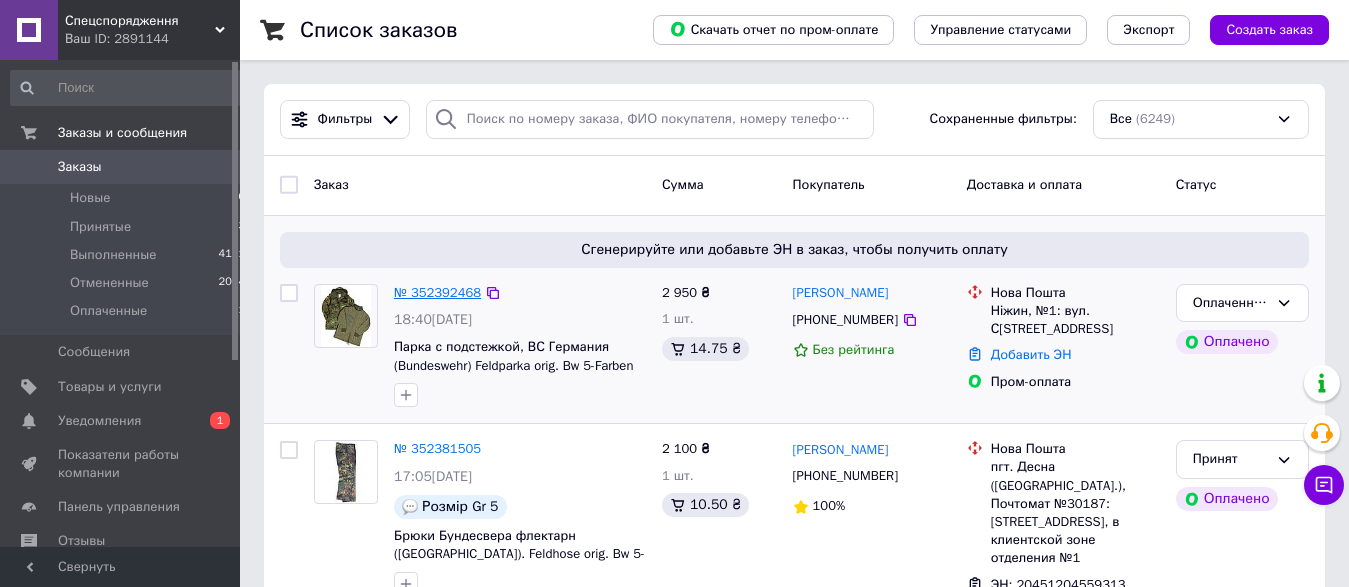 click on "№ 352392468" at bounding box center [437, 292] 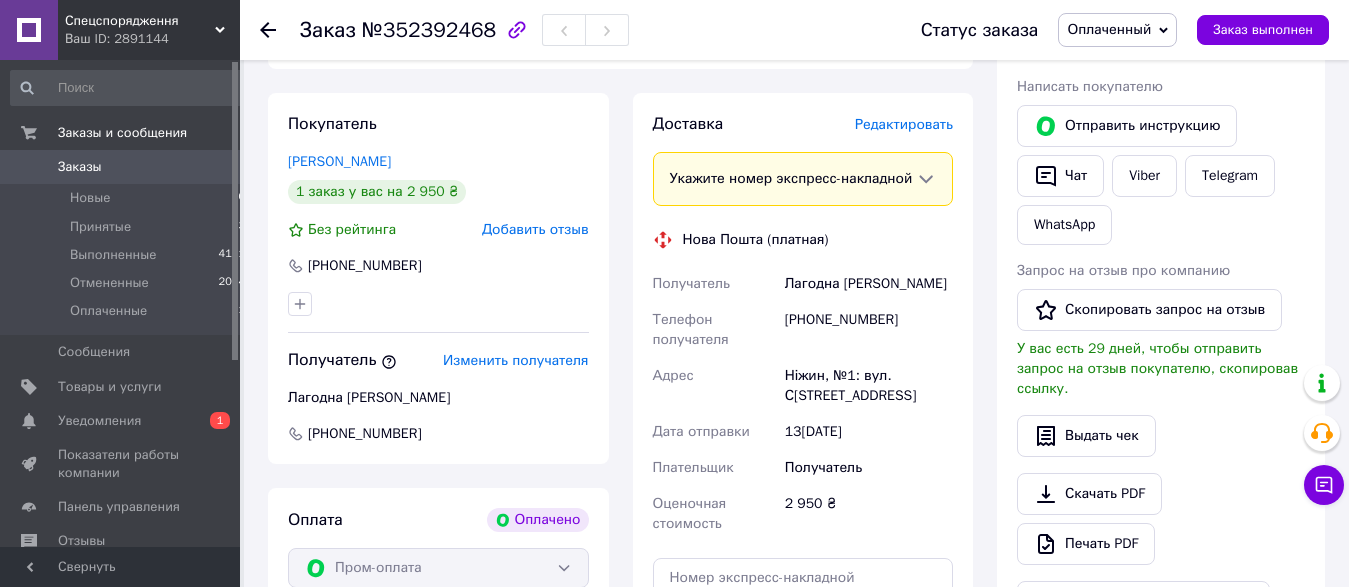 scroll, scrollTop: 0, scrollLeft: 0, axis: both 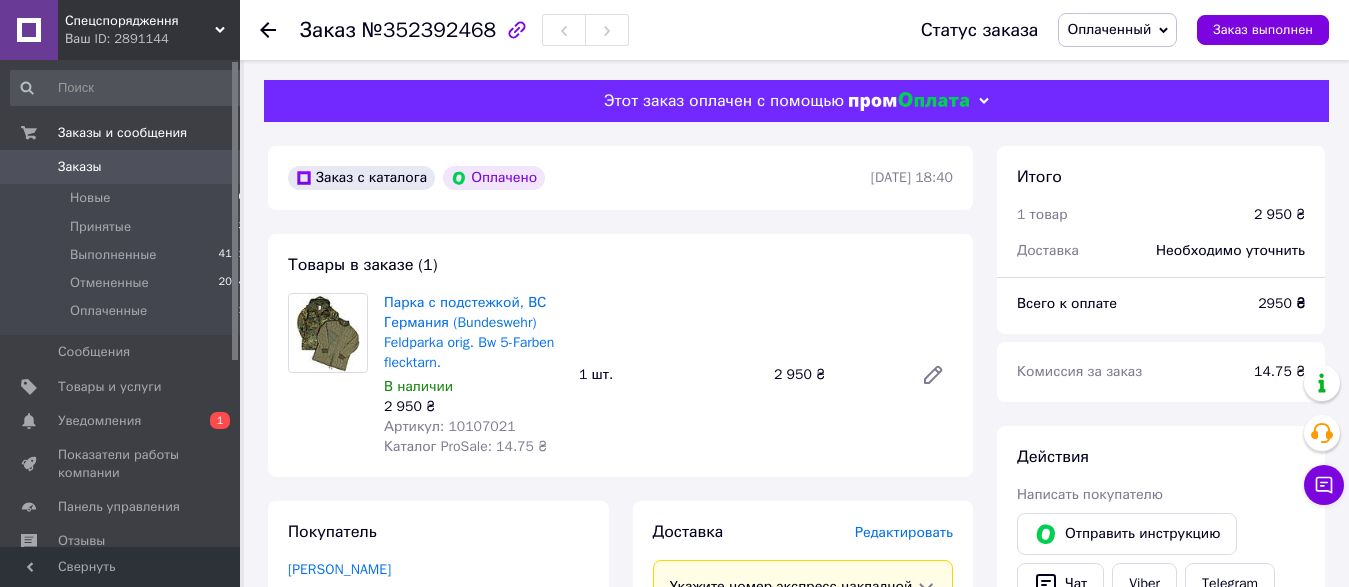 click 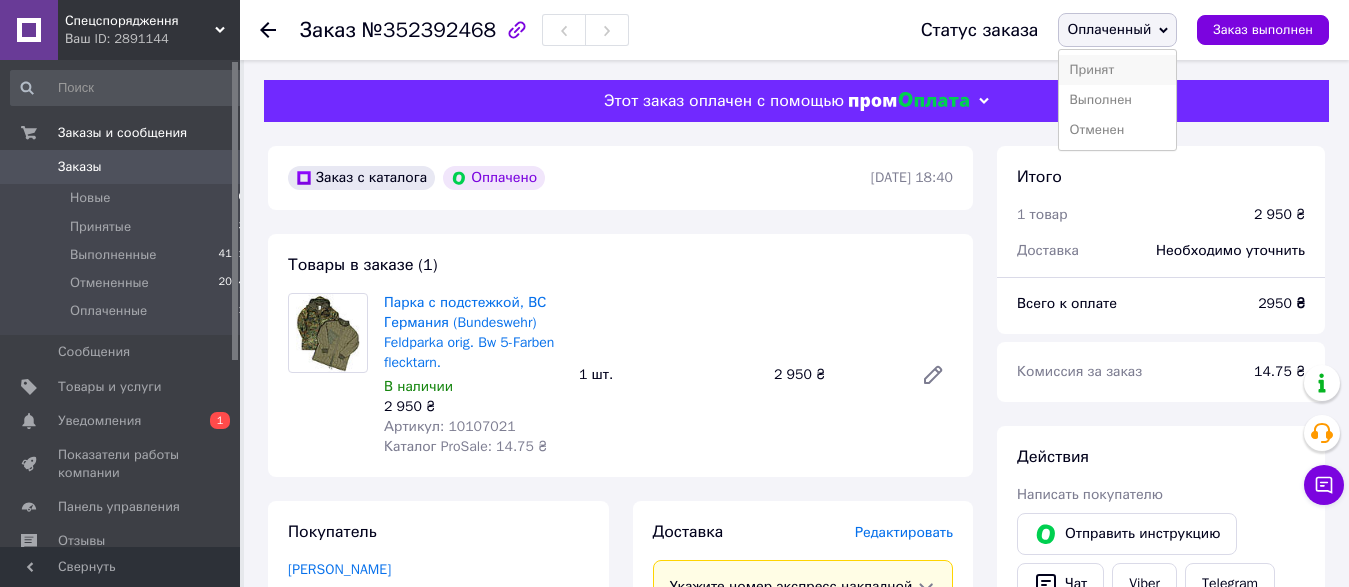 click on "Принят" at bounding box center (1117, 70) 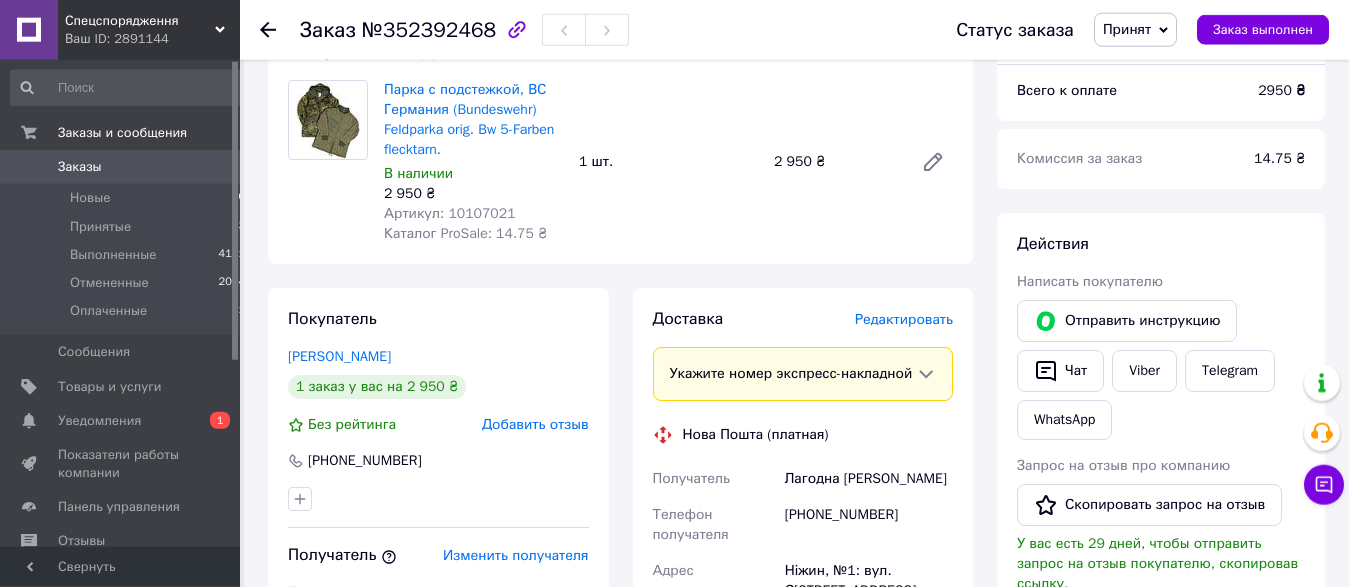 scroll, scrollTop: 204, scrollLeft: 0, axis: vertical 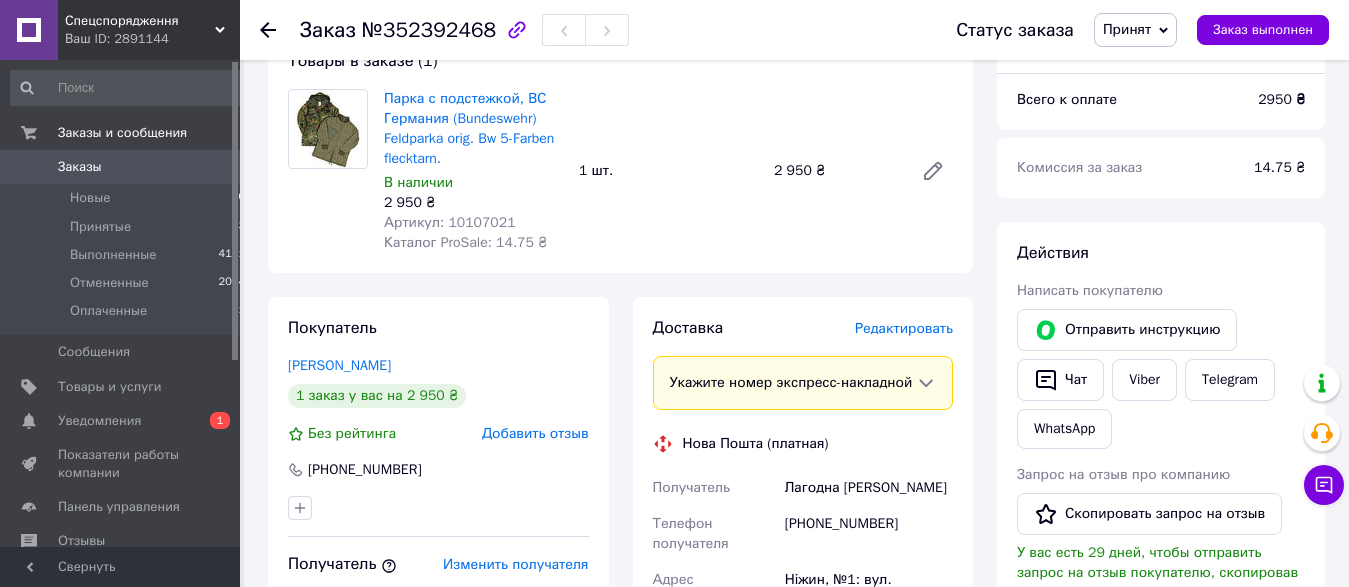 click 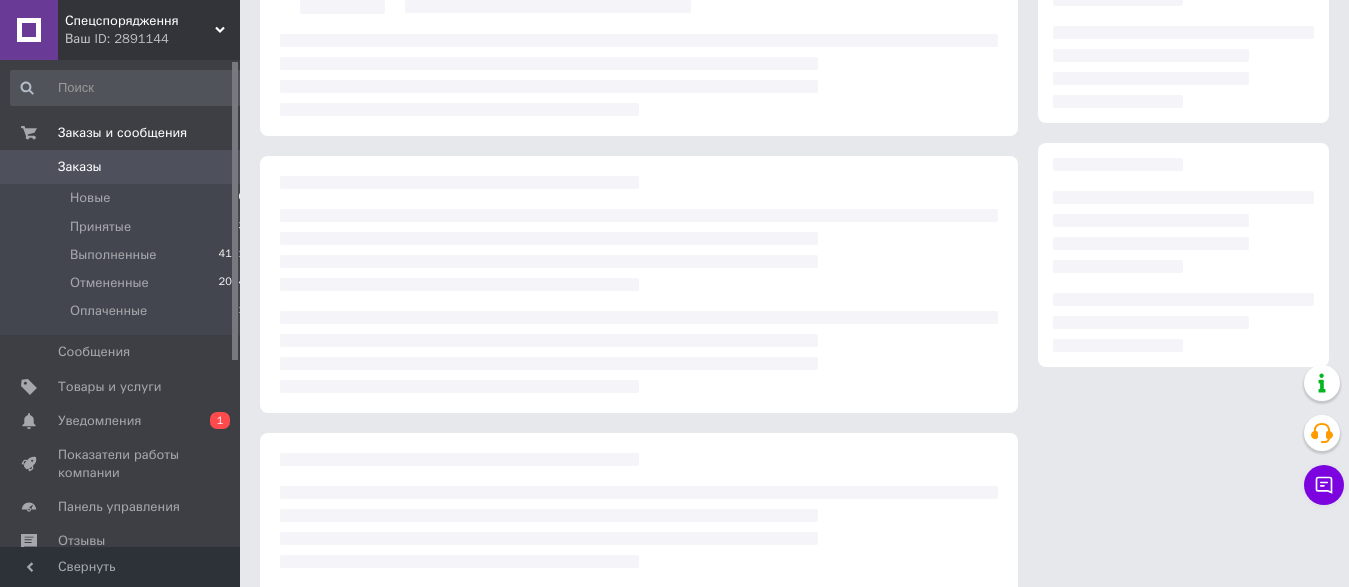 scroll, scrollTop: 0, scrollLeft: 0, axis: both 